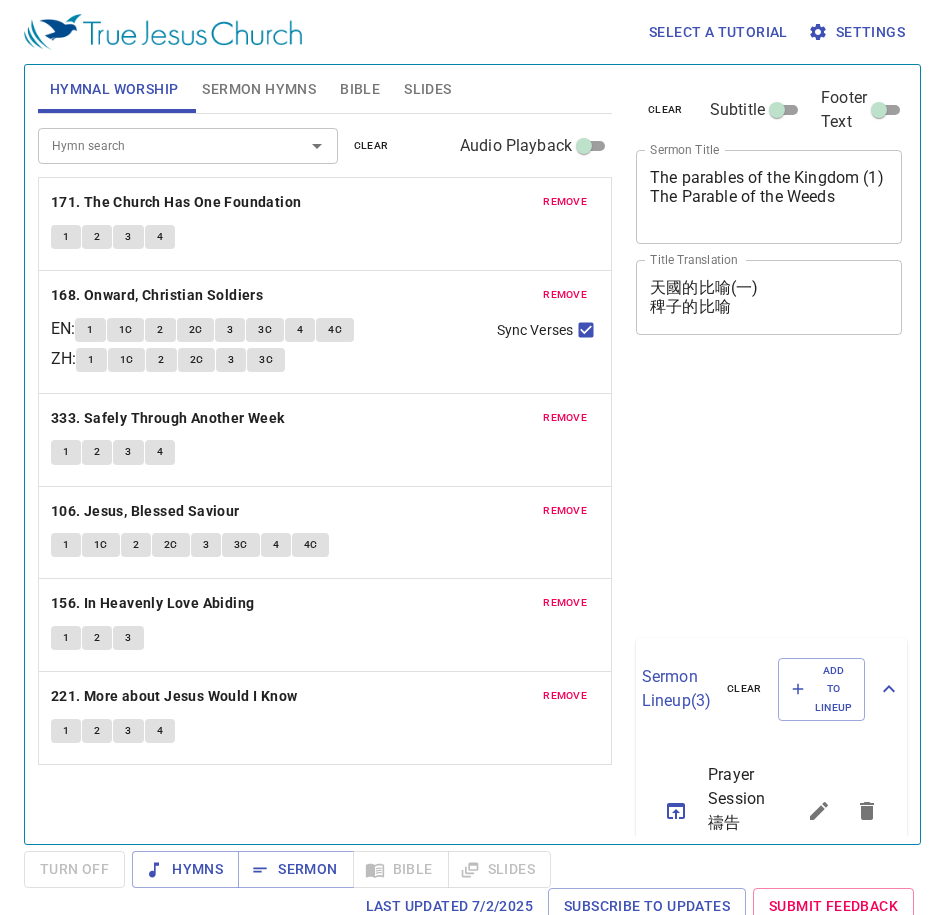 scroll, scrollTop: 0, scrollLeft: 0, axis: both 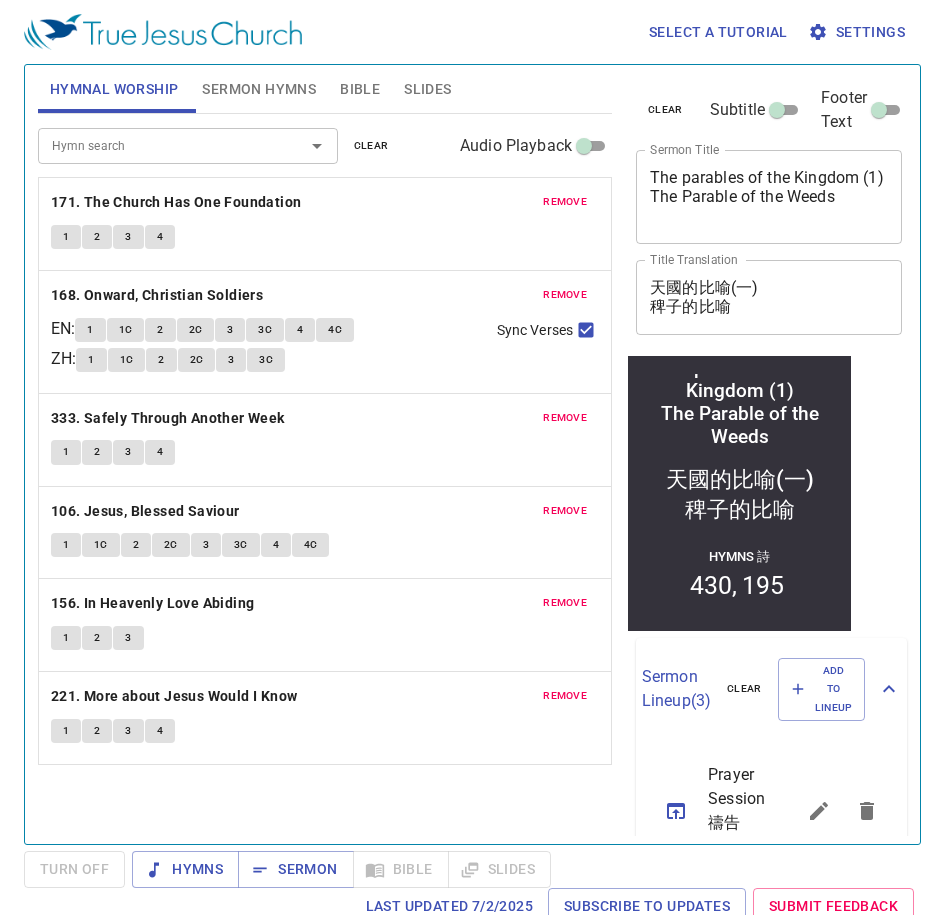click on "remove" at bounding box center [565, 202] 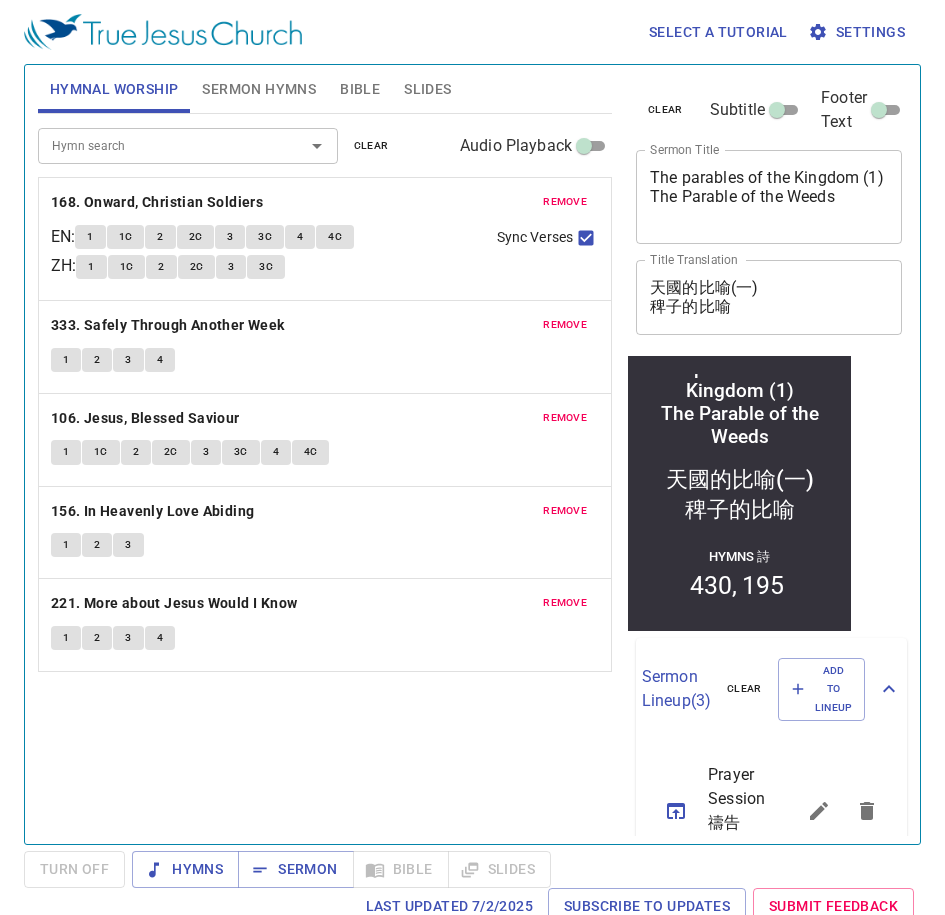 click on "remove" at bounding box center [565, 202] 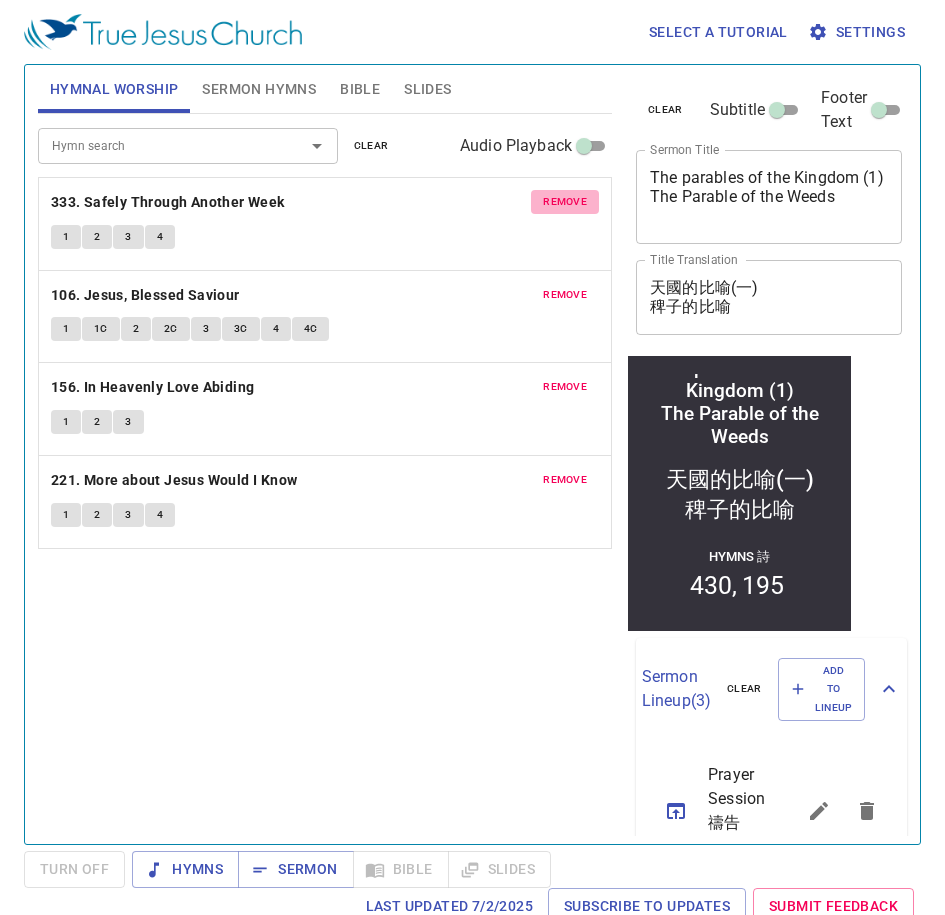 click on "remove" at bounding box center [565, 202] 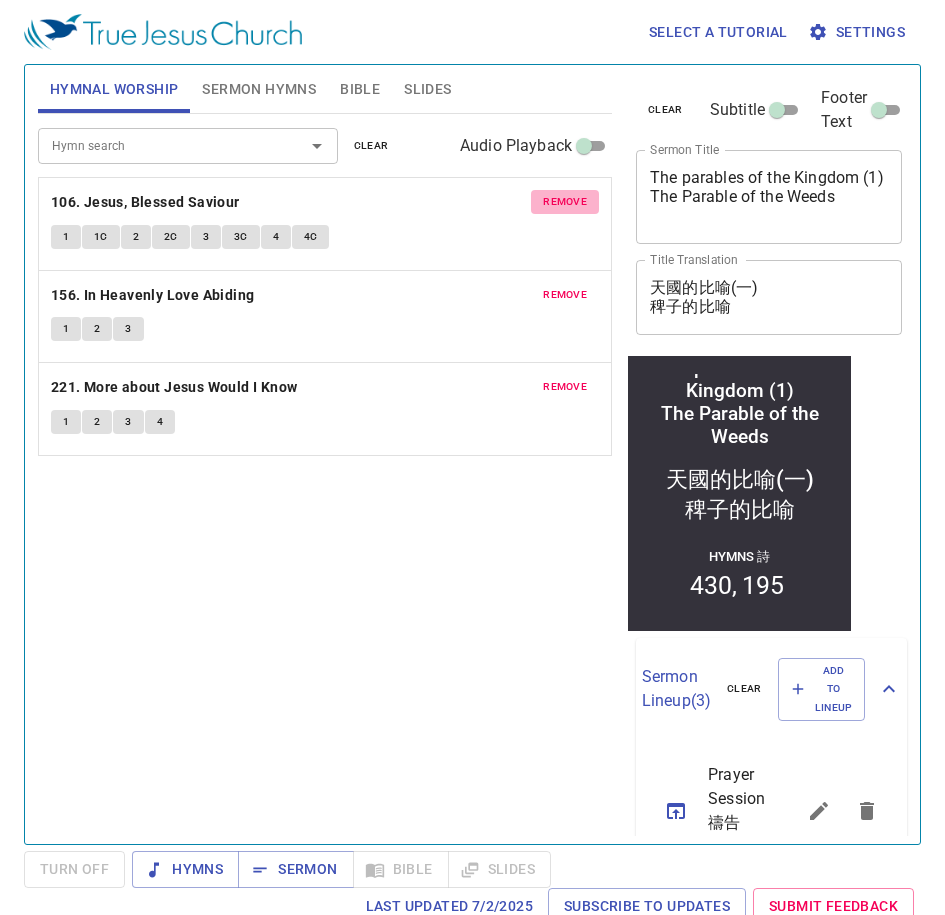 click on "remove" at bounding box center (565, 202) 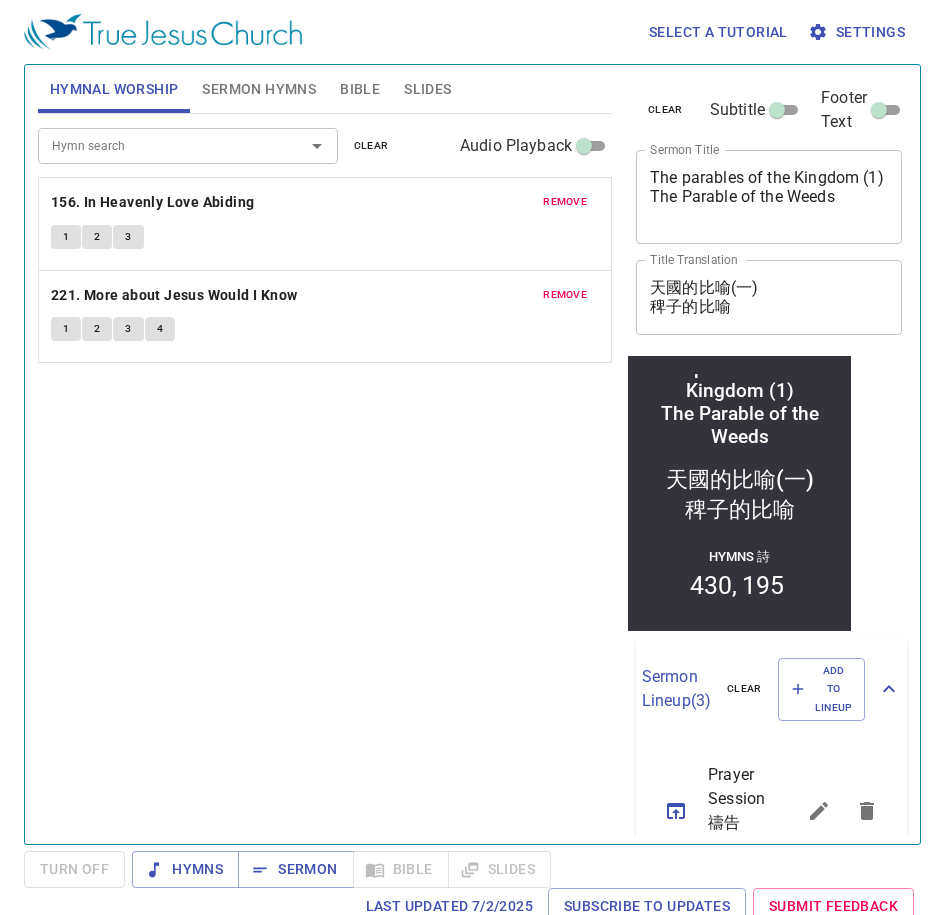 click on "remove" at bounding box center [565, 202] 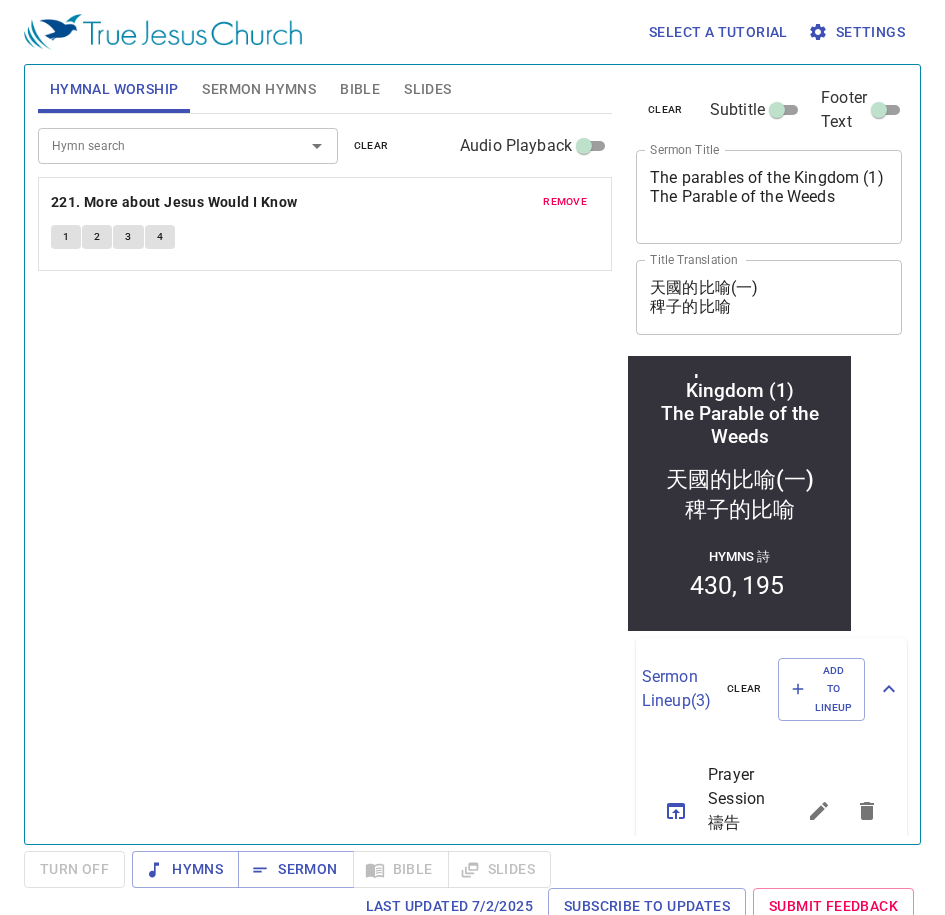 click on "remove" at bounding box center (565, 202) 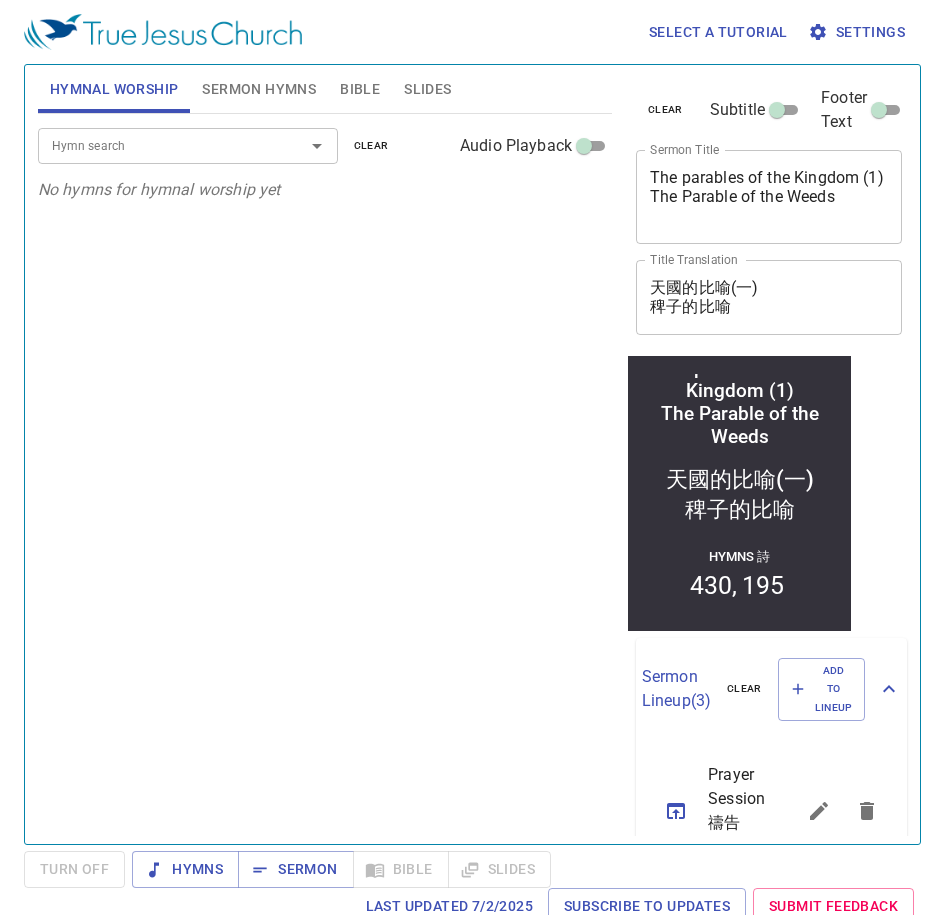 click on "Hymn search" at bounding box center (158, 145) 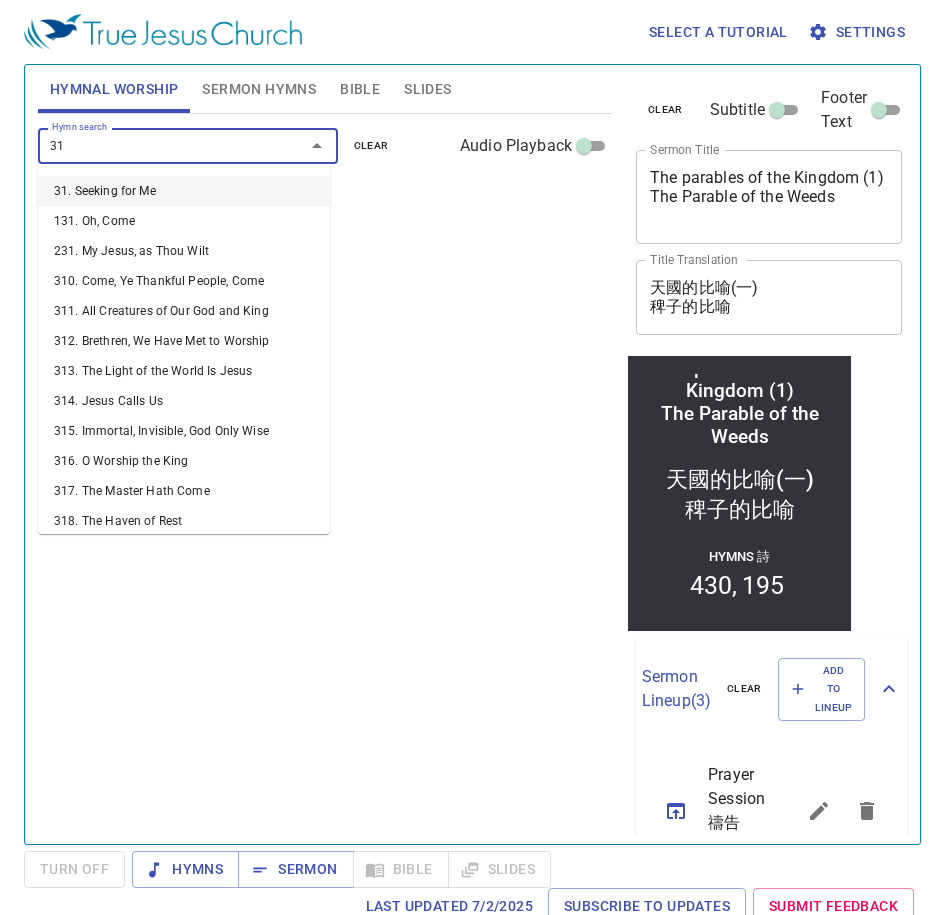 type on "315" 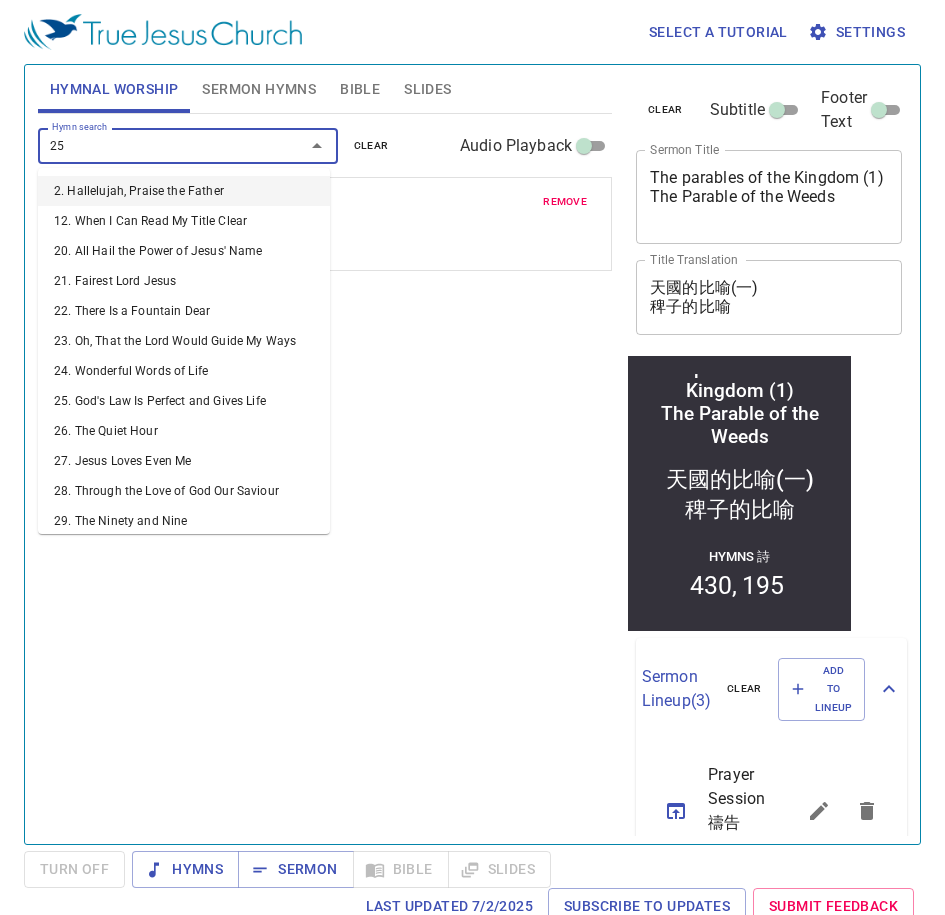 type on "25. God's Law Is Perfect and Gives Life" 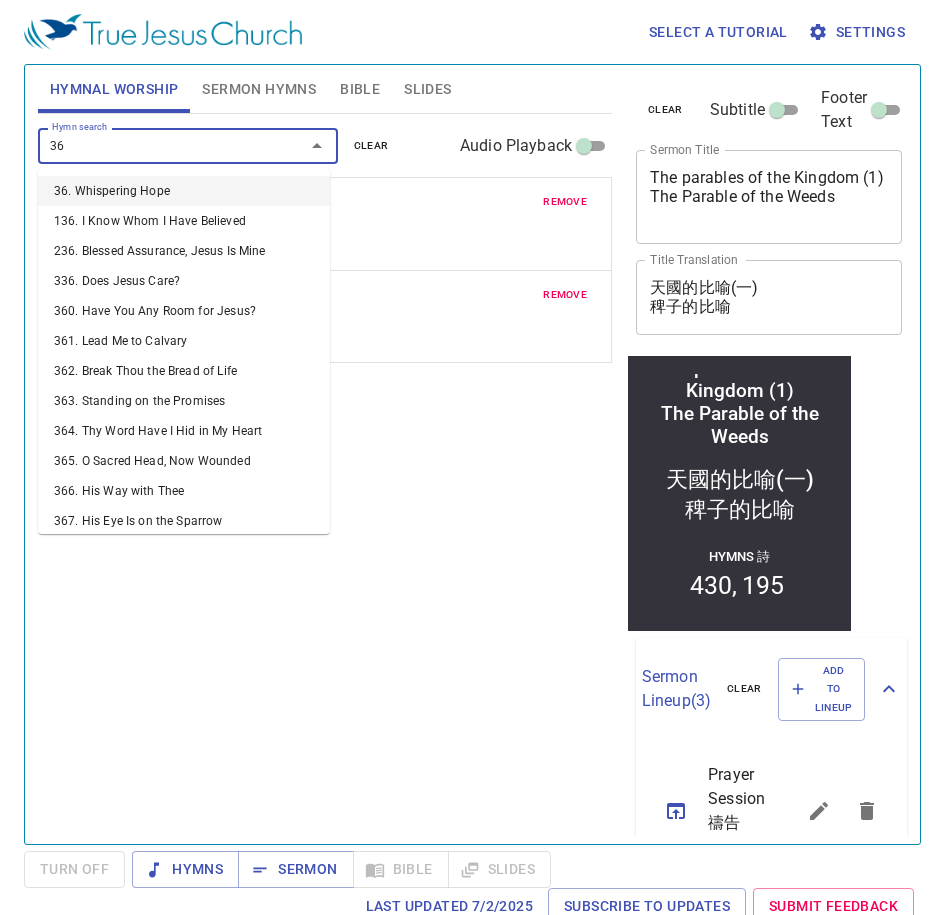type on "364" 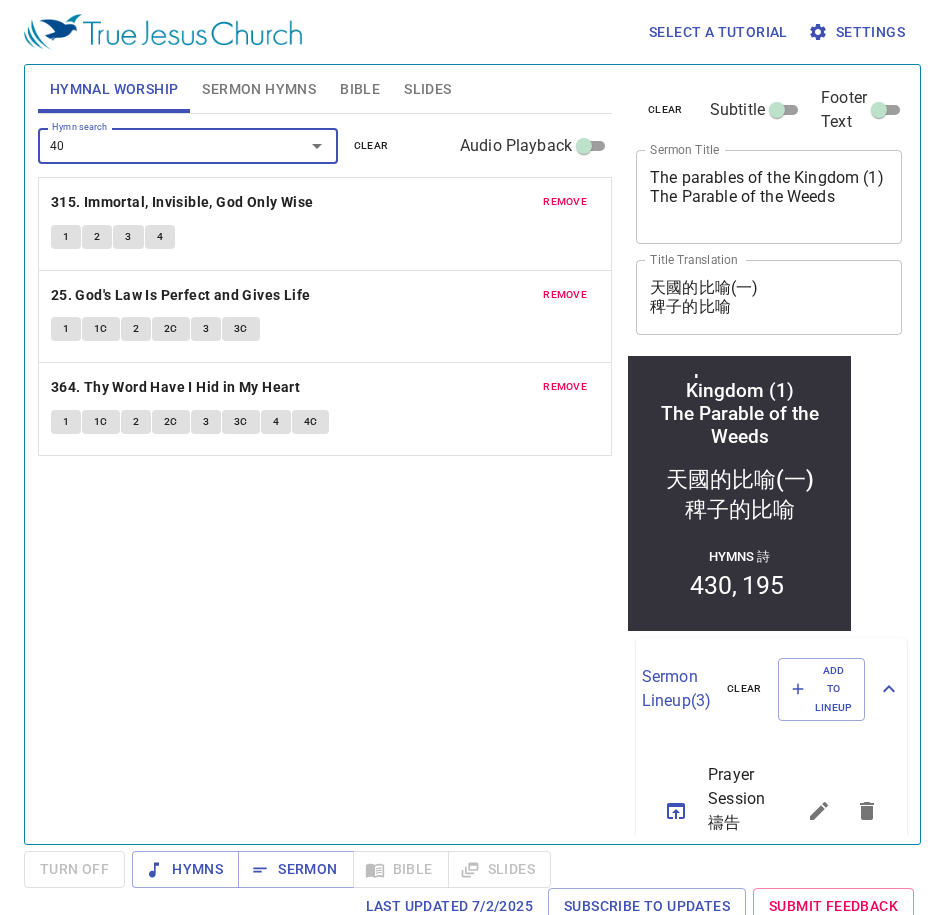 type on "401" 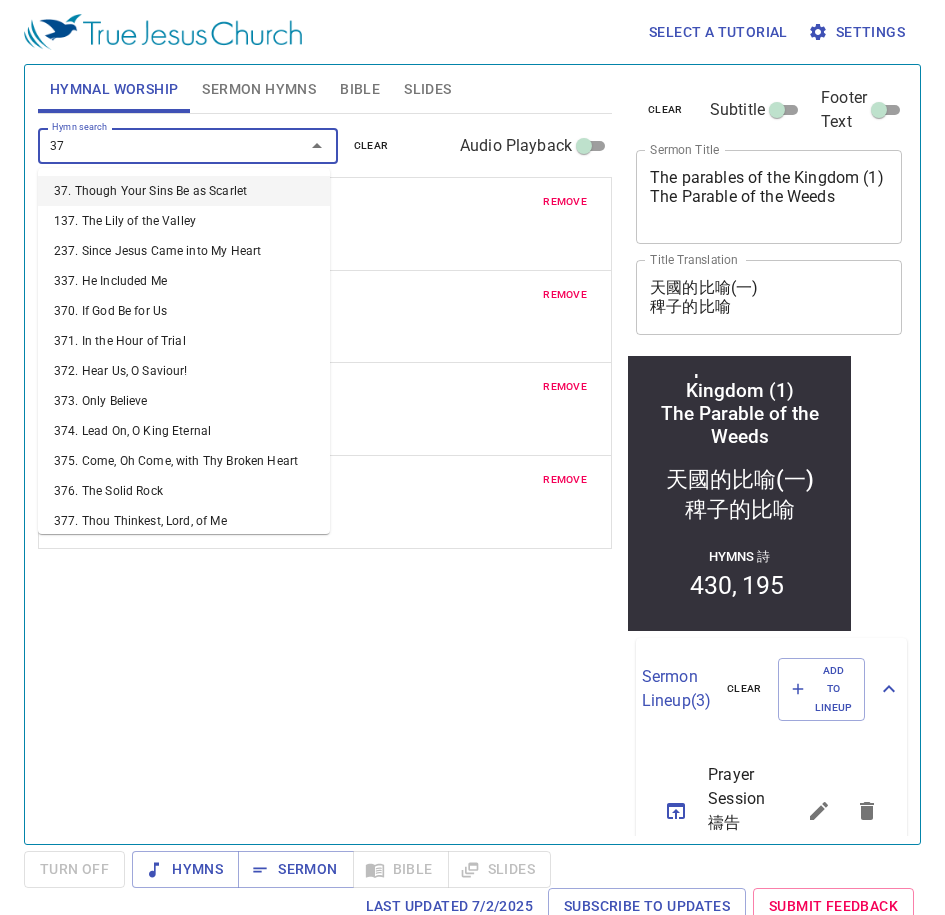 type on "378" 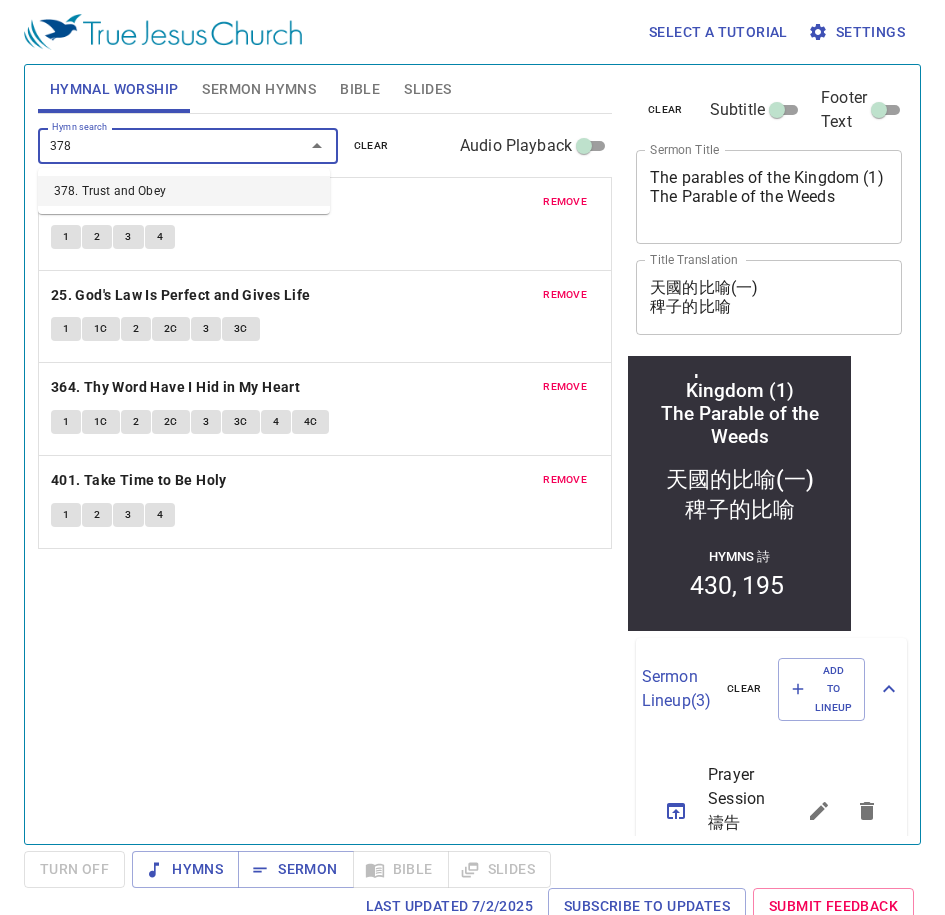 type 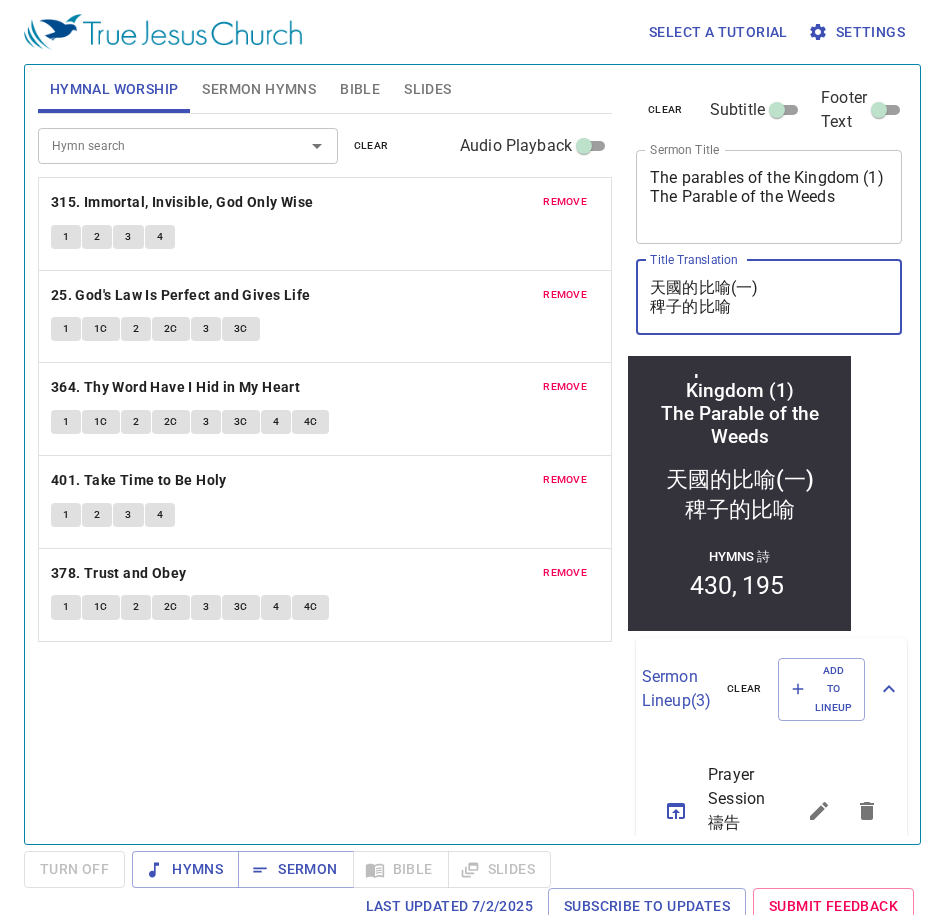 drag, startPoint x: 737, startPoint y: 294, endPoint x: 493, endPoint y: 252, distance: 247.58836 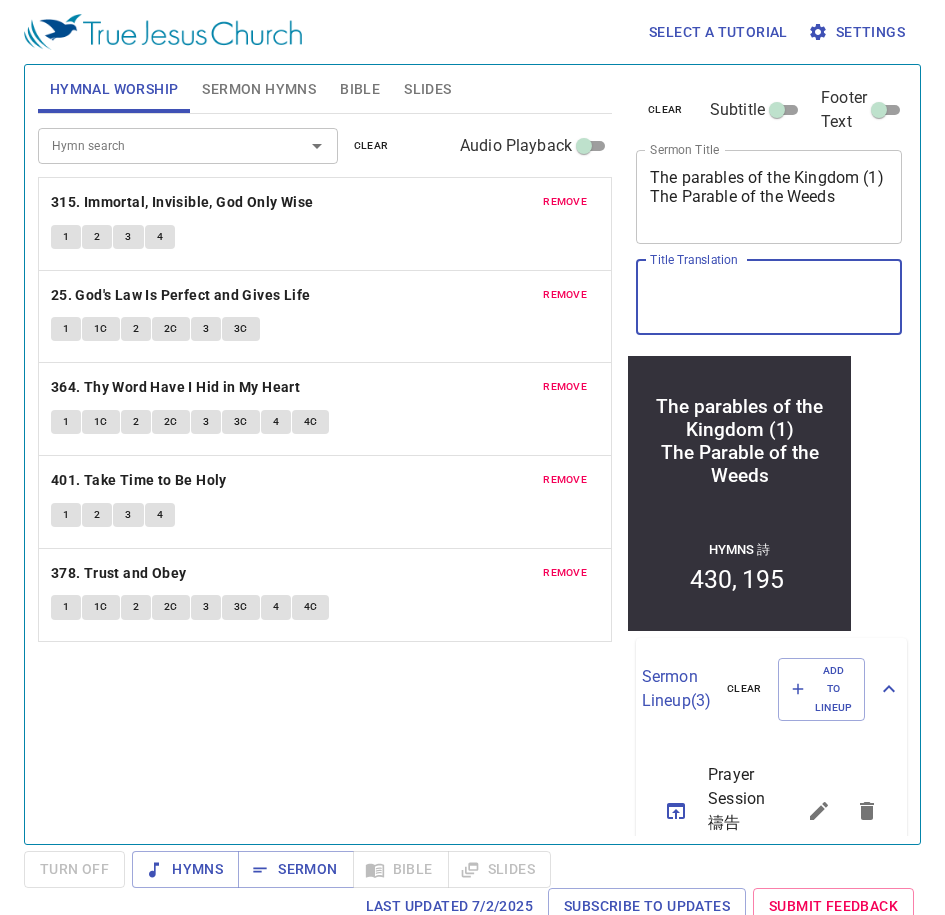 type 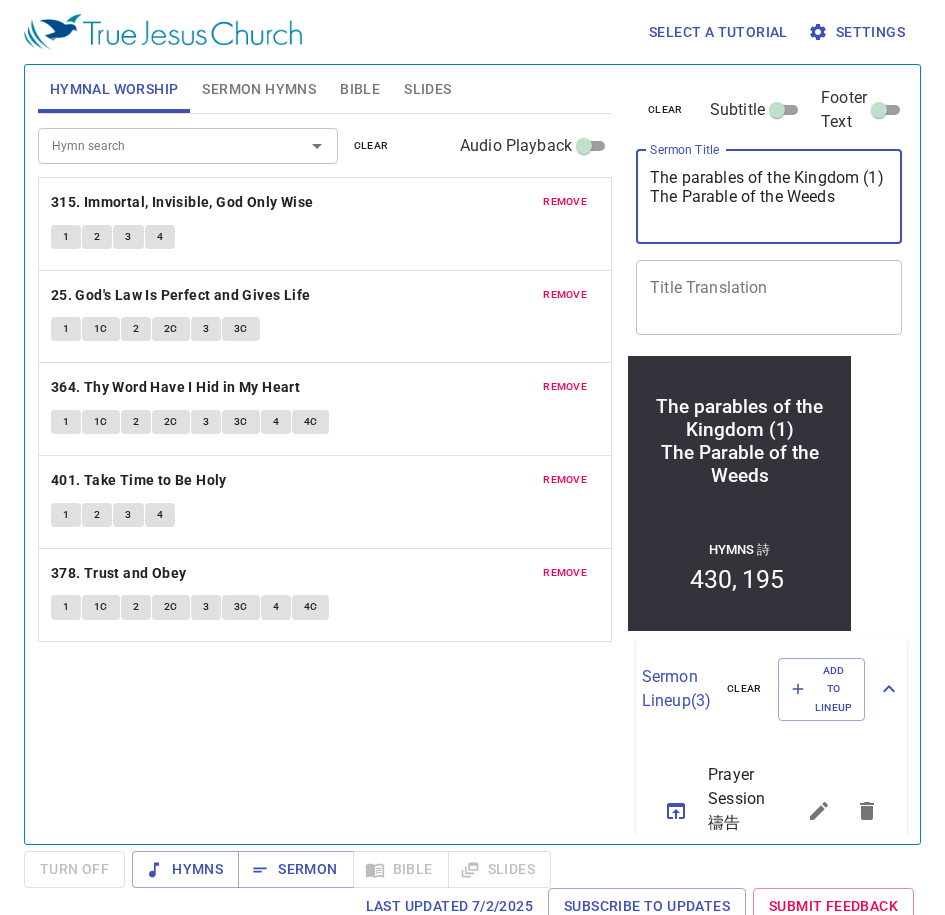 drag, startPoint x: 794, startPoint y: 203, endPoint x: 499, endPoint y: 144, distance: 300.84216 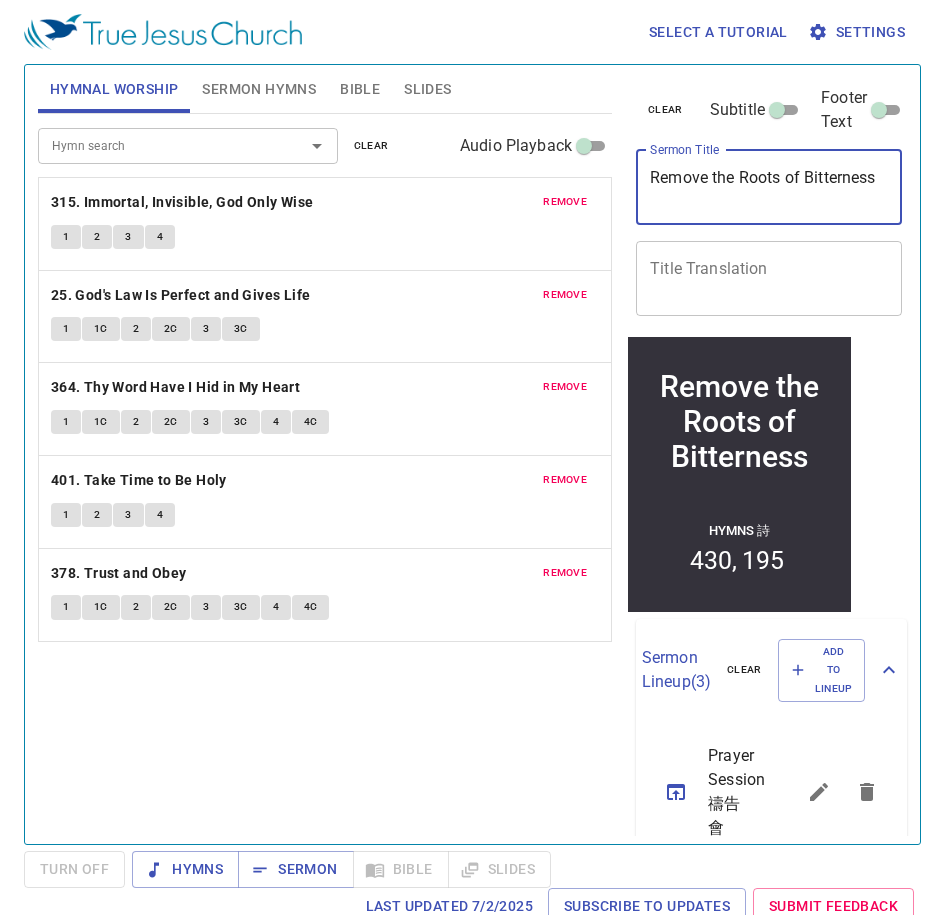 type on "Remove the Roots of Bitterness" 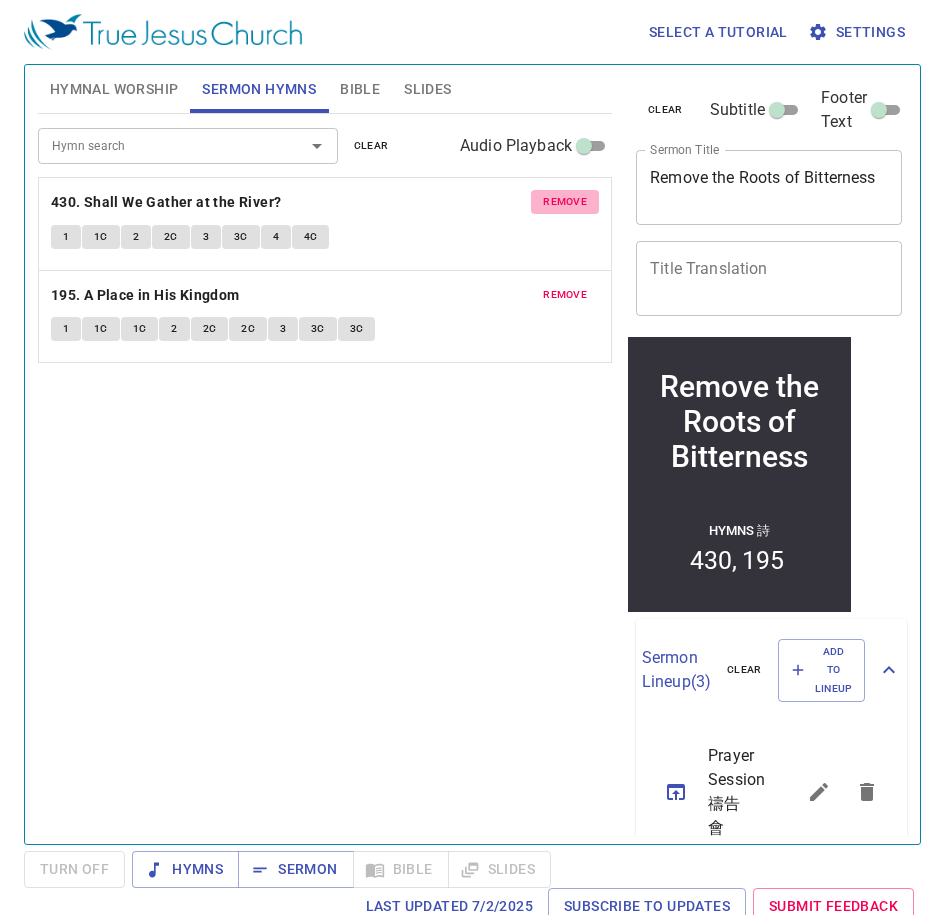 click on "remove" at bounding box center [565, 202] 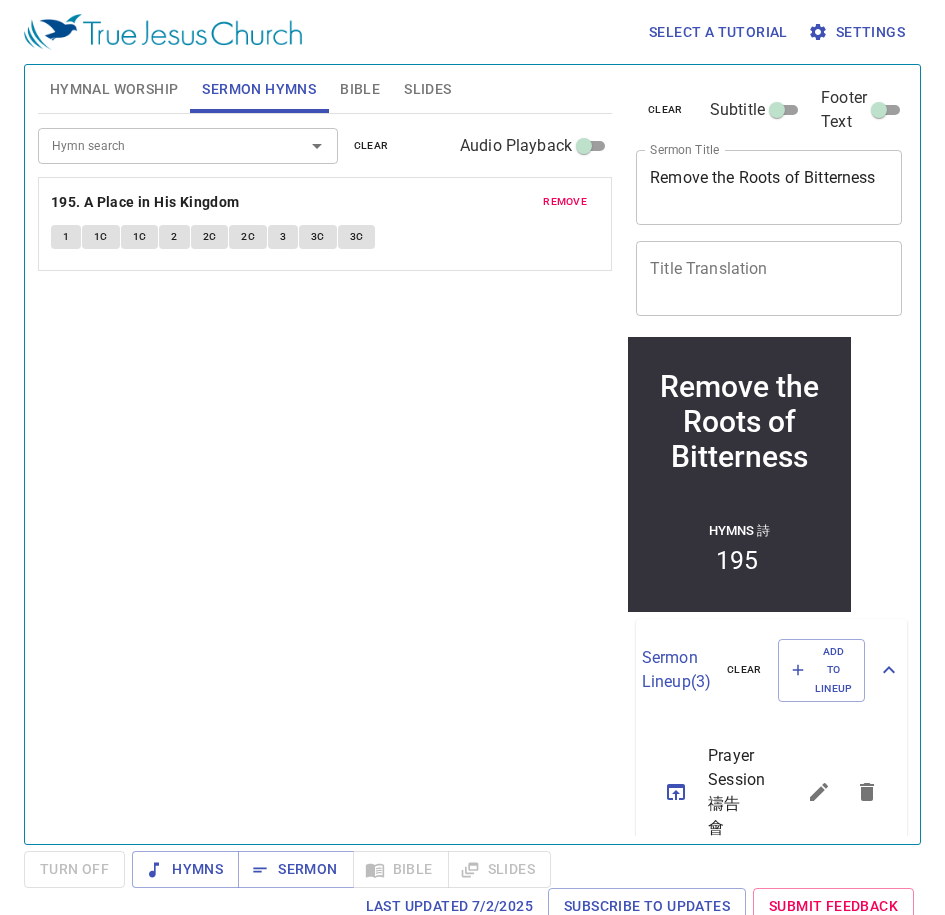 click on "remove" at bounding box center [565, 202] 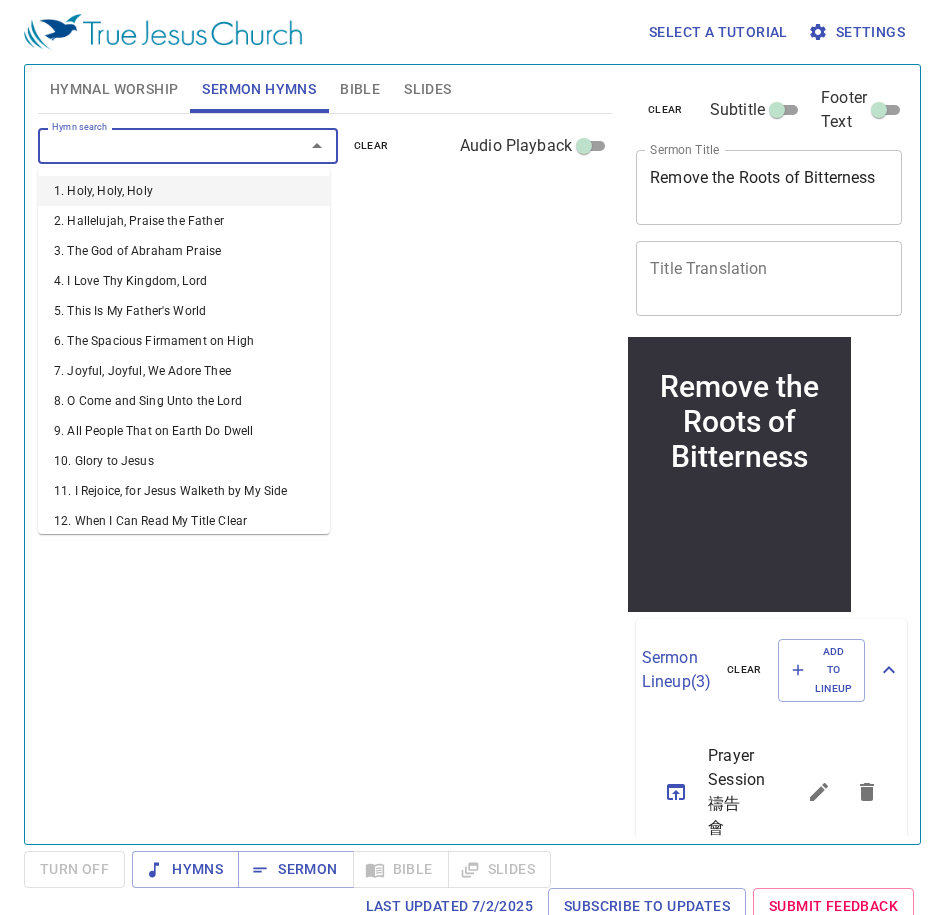 click on "Hymn search" at bounding box center (158, 145) 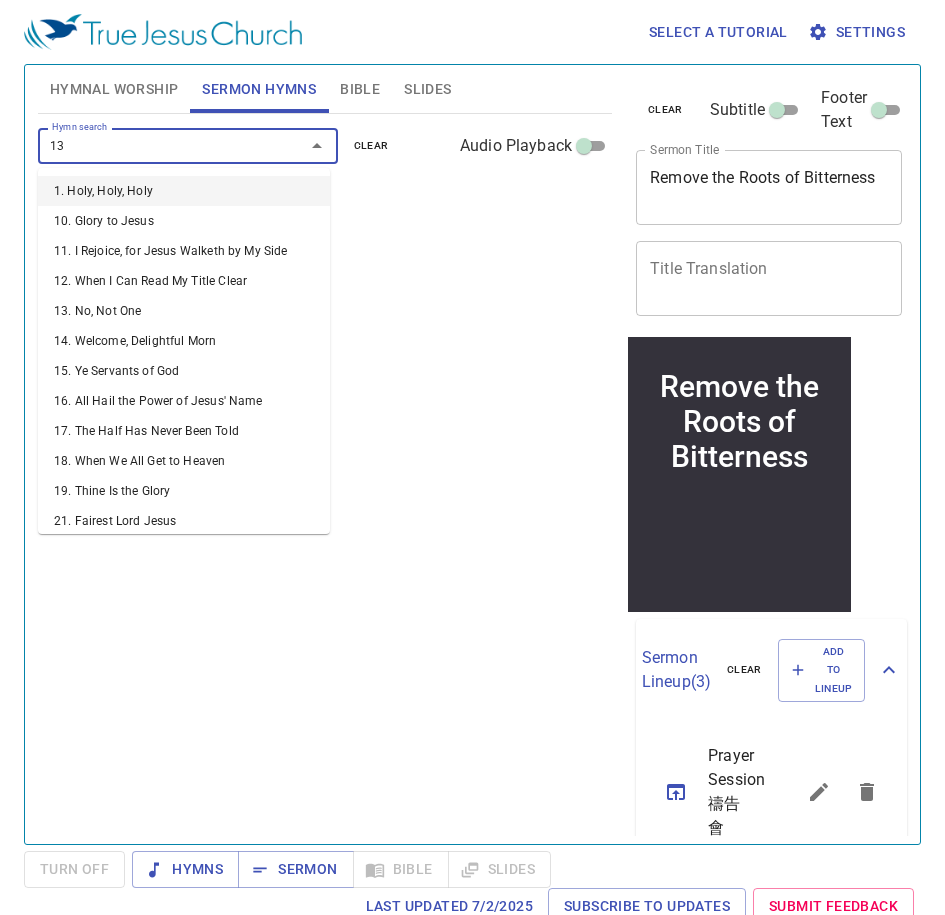 type on "138" 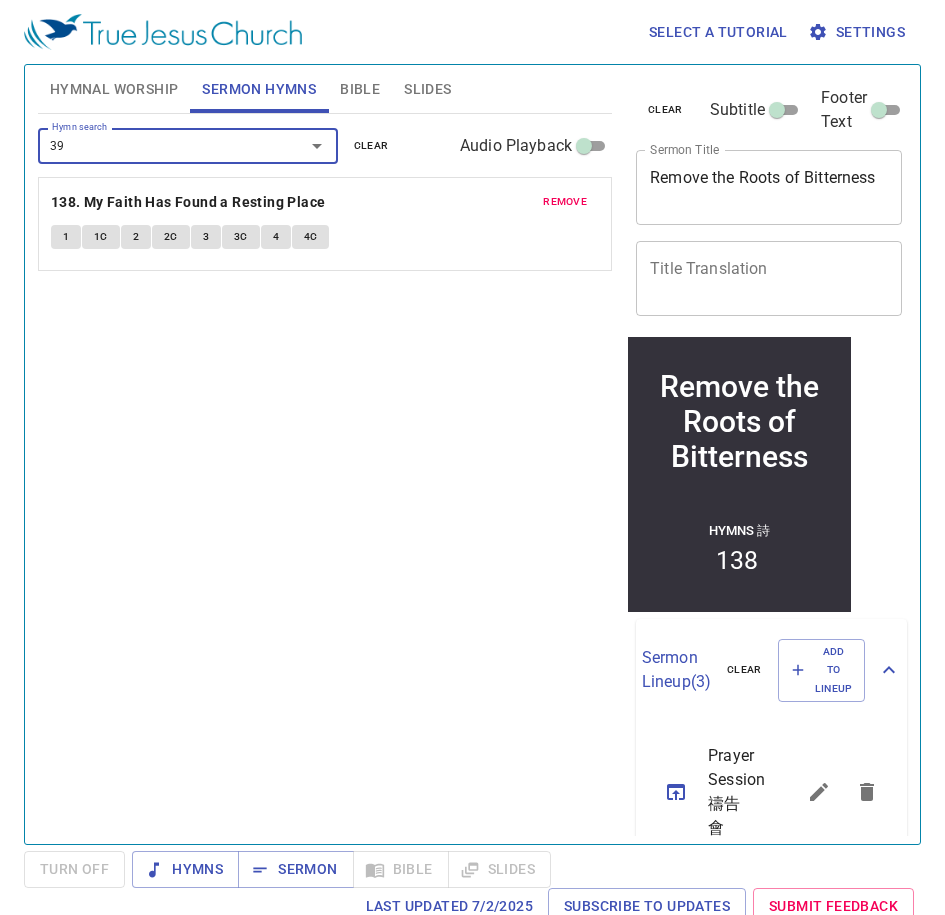 type on "399" 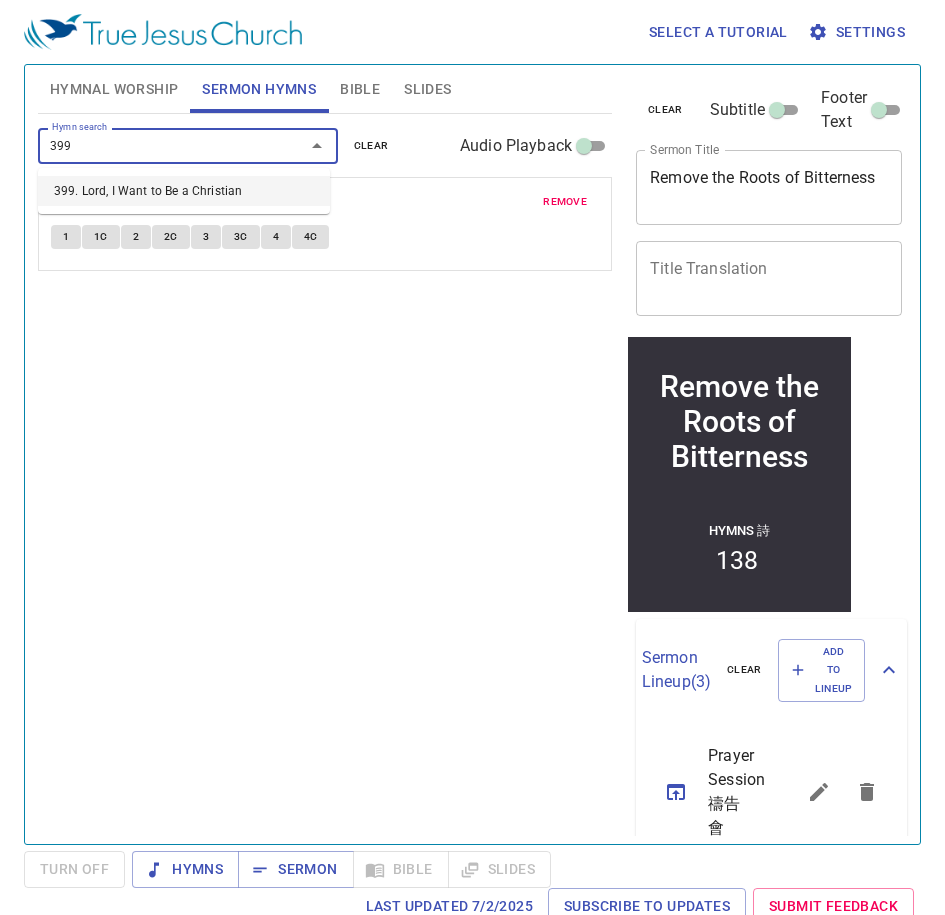 type 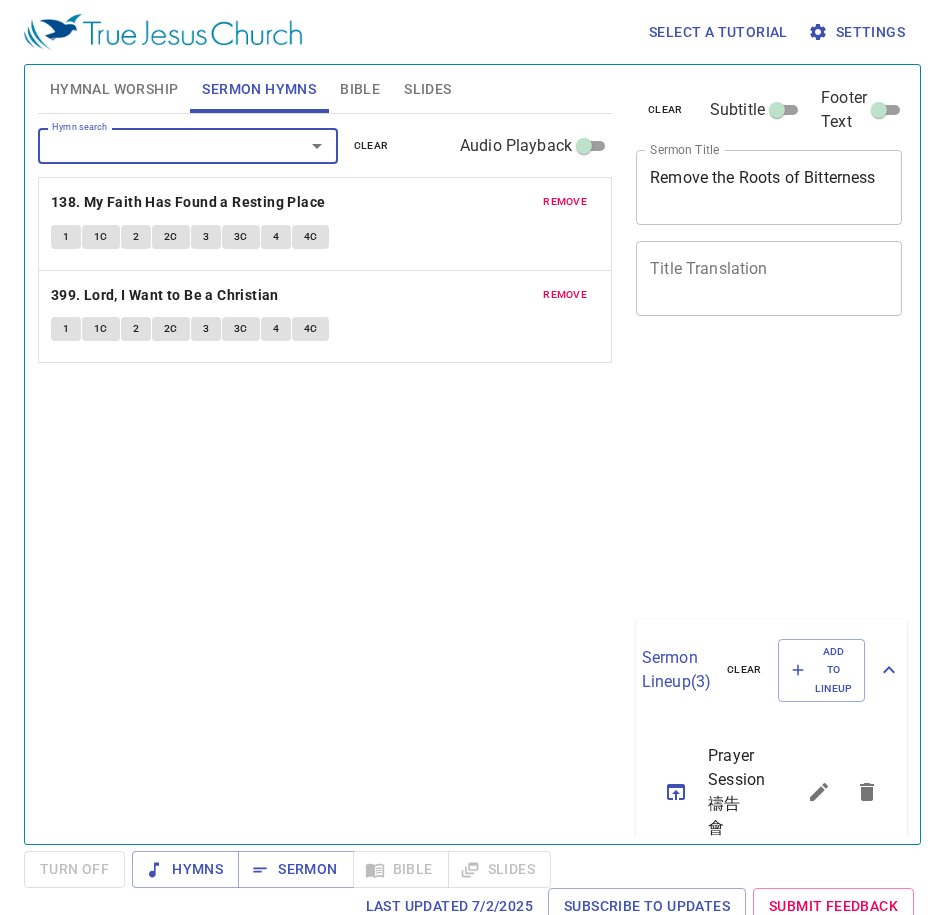 scroll, scrollTop: 0, scrollLeft: 0, axis: both 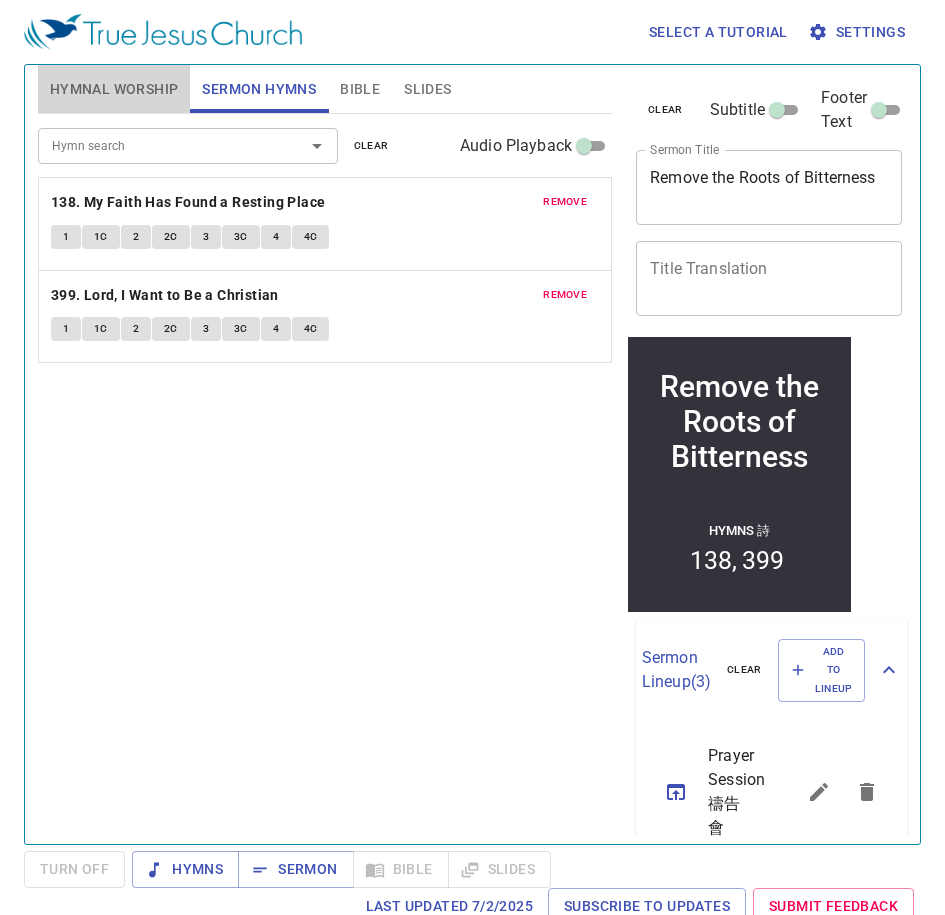 click on "Hymnal Worship" at bounding box center (114, 89) 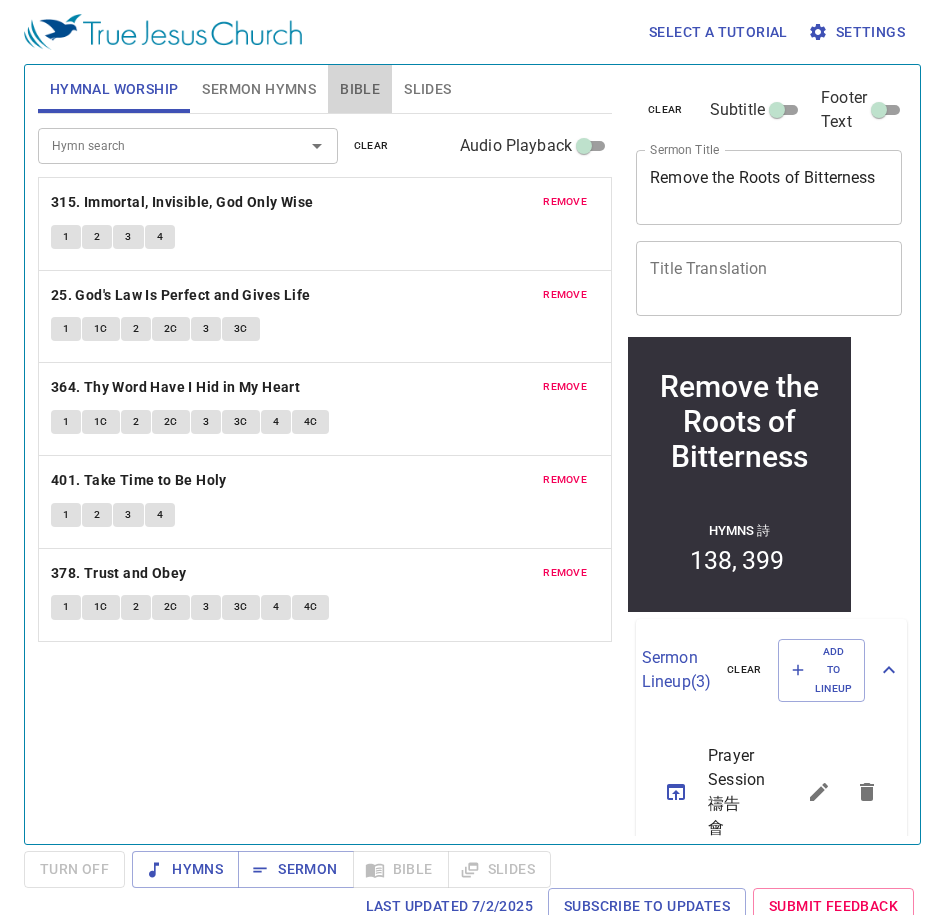 click on "Bible" at bounding box center (360, 89) 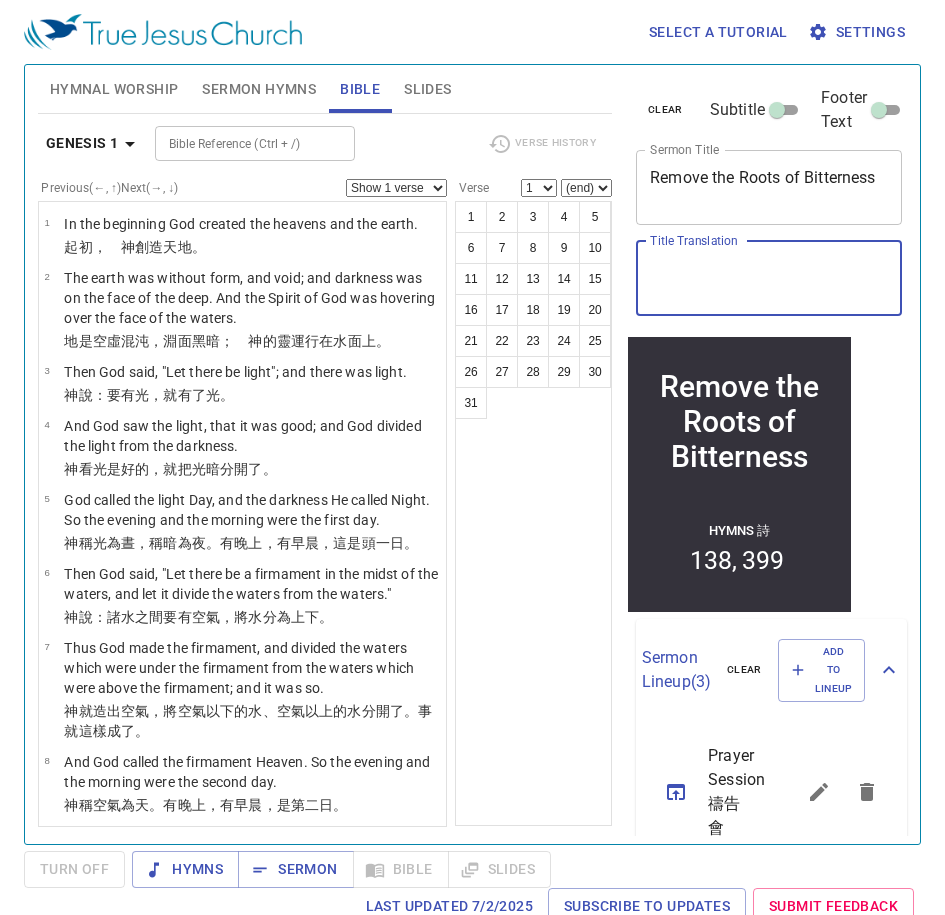 click on "Title Translation" at bounding box center [769, 278] 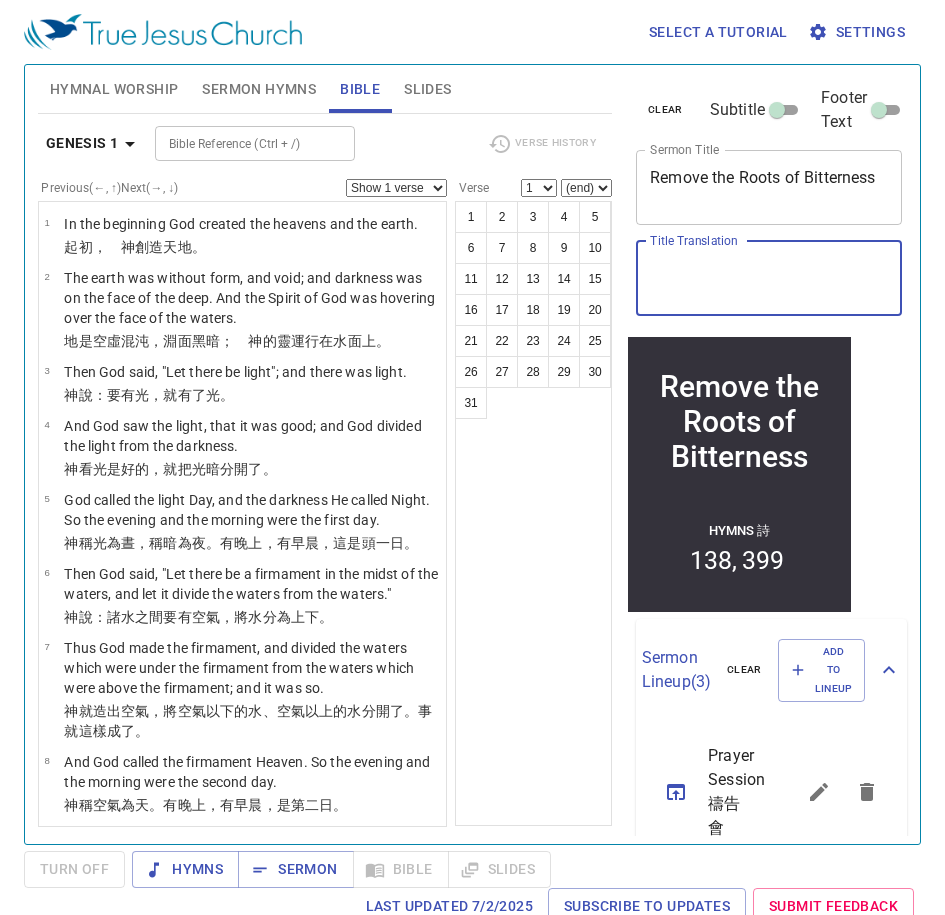 paste on "除掉苦根" 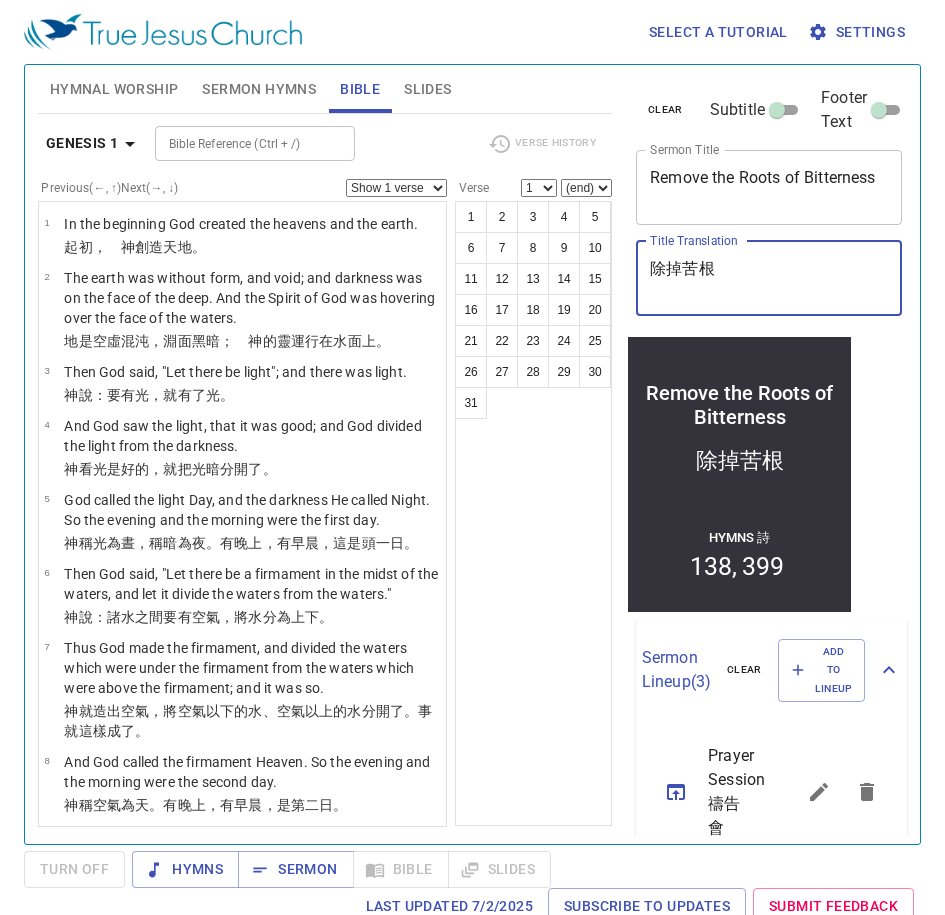 type on "除掉苦根" 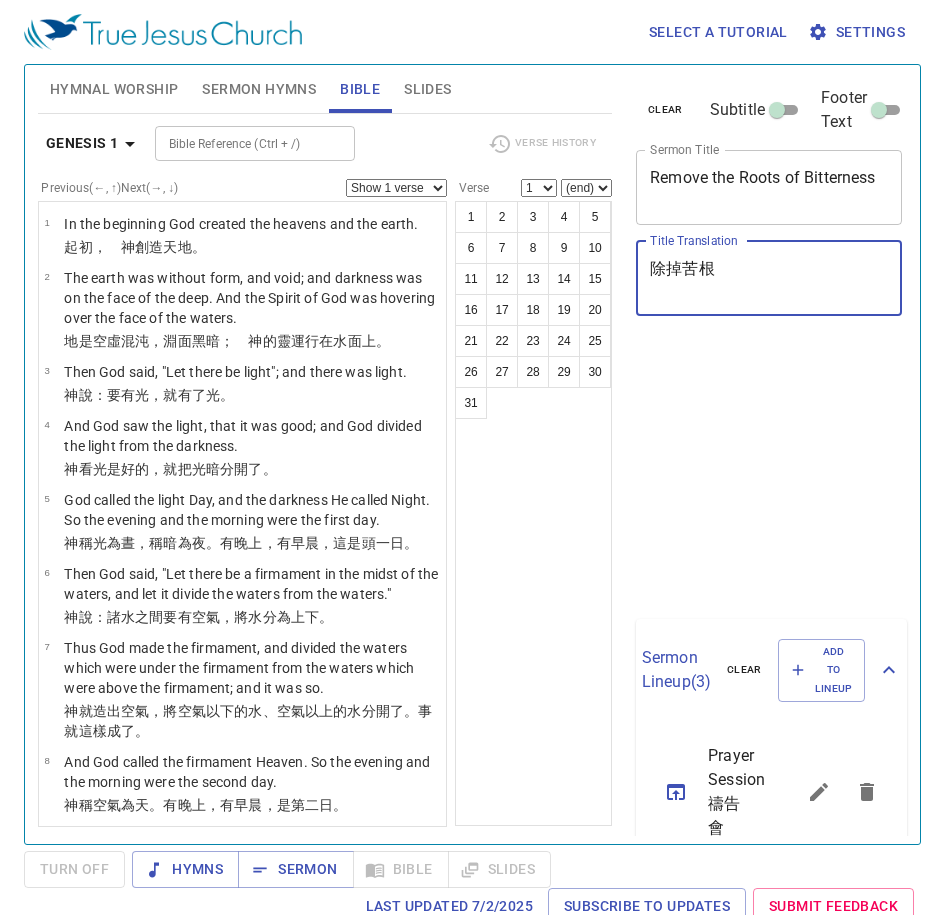scroll, scrollTop: 0, scrollLeft: 0, axis: both 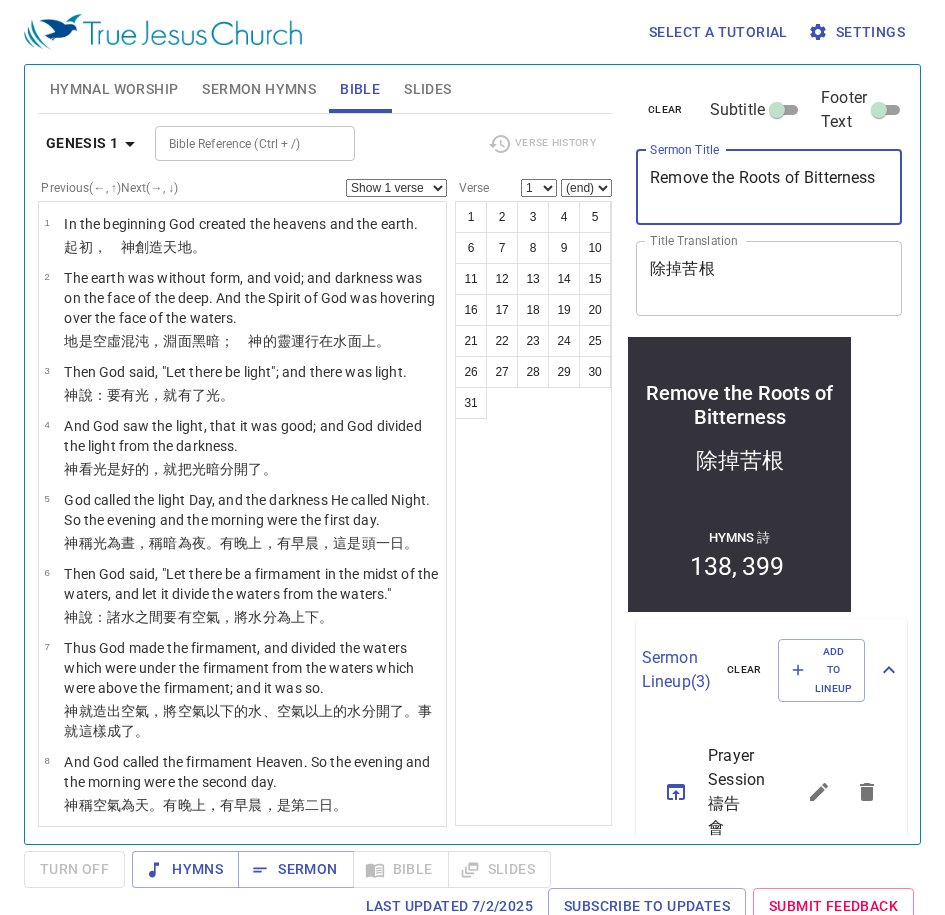 drag, startPoint x: 822, startPoint y: 168, endPoint x: 492, endPoint y: 166, distance: 330.00607 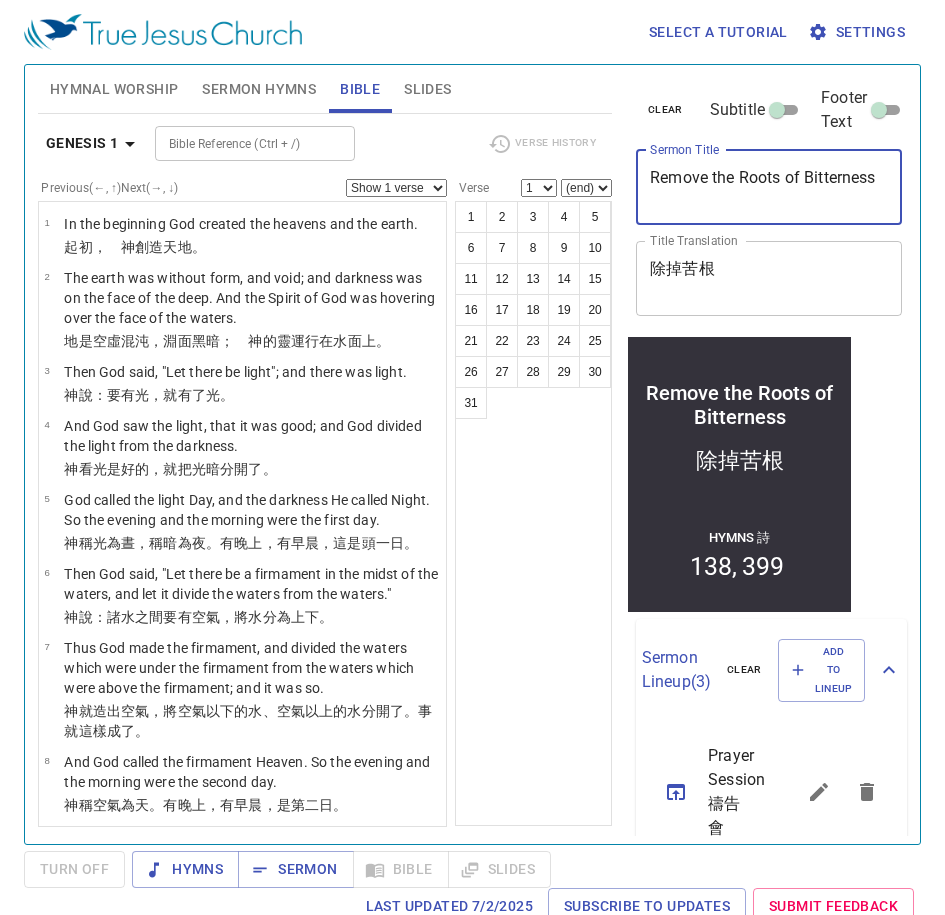 click on "Hymnal Worship Sermon Hymns Bible Slides Hymn search Hymn search   clear Audio Playback remove 315. Immortal, Invisible, God Only Wise   1 2 3 4 remove 25. God's Law Is Perfect and Gives Life   1 1C 2 2C 3 3C remove 364. Thy Word Have I Hid in My Heart   1 1C 2 2C 3 3C 4 4C remove 401. Take Time to Be Holy   1 2 3 4 remove 378. Trust and Obey   1 1C 2 2C 3 3C 4 4C Hymn search Hymn search   clear Audio Playback remove 138. My Faith Has Found a Resting Place   1 1C 2 2C 3 3C 4 4C remove 399. Lord, I Want to Be a Christian   1 1C 2 2C 3 3C 4 4C Genesis 1 Bible Reference (Ctrl + /) Bible Reference (Ctrl + /)   Verse History   Previous  (←, ↑)     Next  (→, ↓) Show 1 verse Show 2 verses Show 3 verses Show 4 verses Show 5 verses 1 In the beginning God created the heavens and the earth.   ﻿起初 ，　神 創造 天 地 。 2 The earth was without form, and void; and darkness was on the face of the deep. And the Spirit of God was hovering over the face of the waters.   地 是 空虛 混沌" at bounding box center (472, 446) 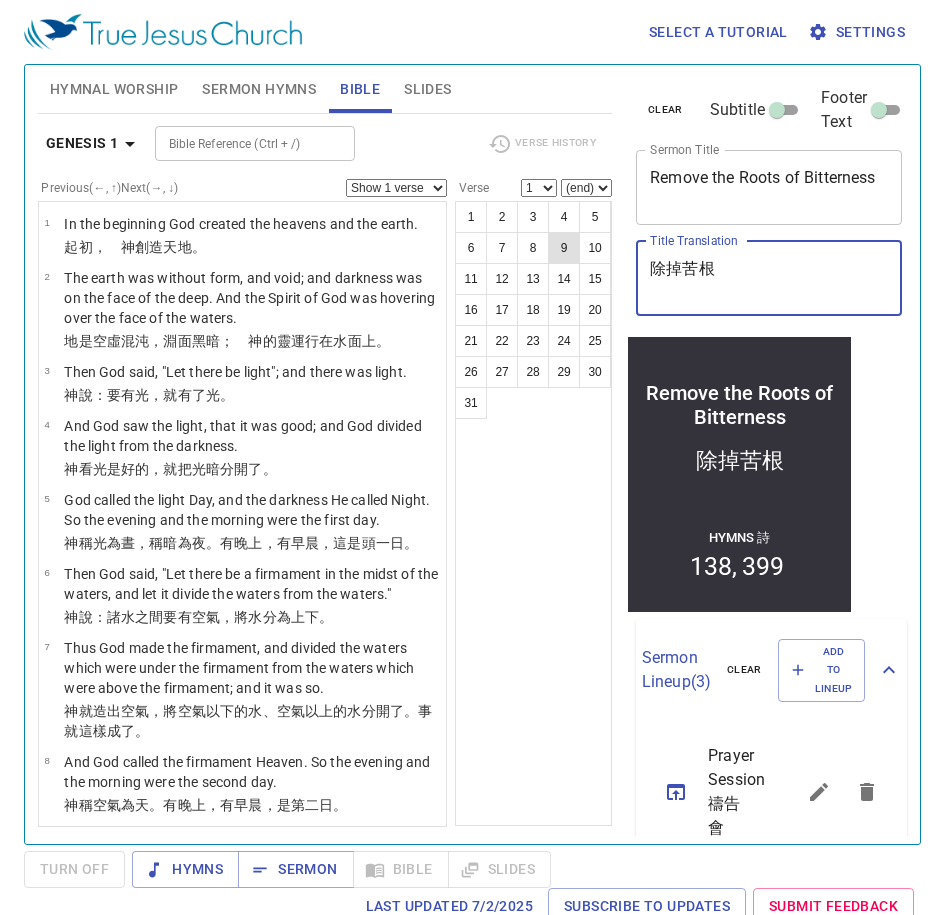 drag, startPoint x: 655, startPoint y: 249, endPoint x: 478, endPoint y: 252, distance: 177.02542 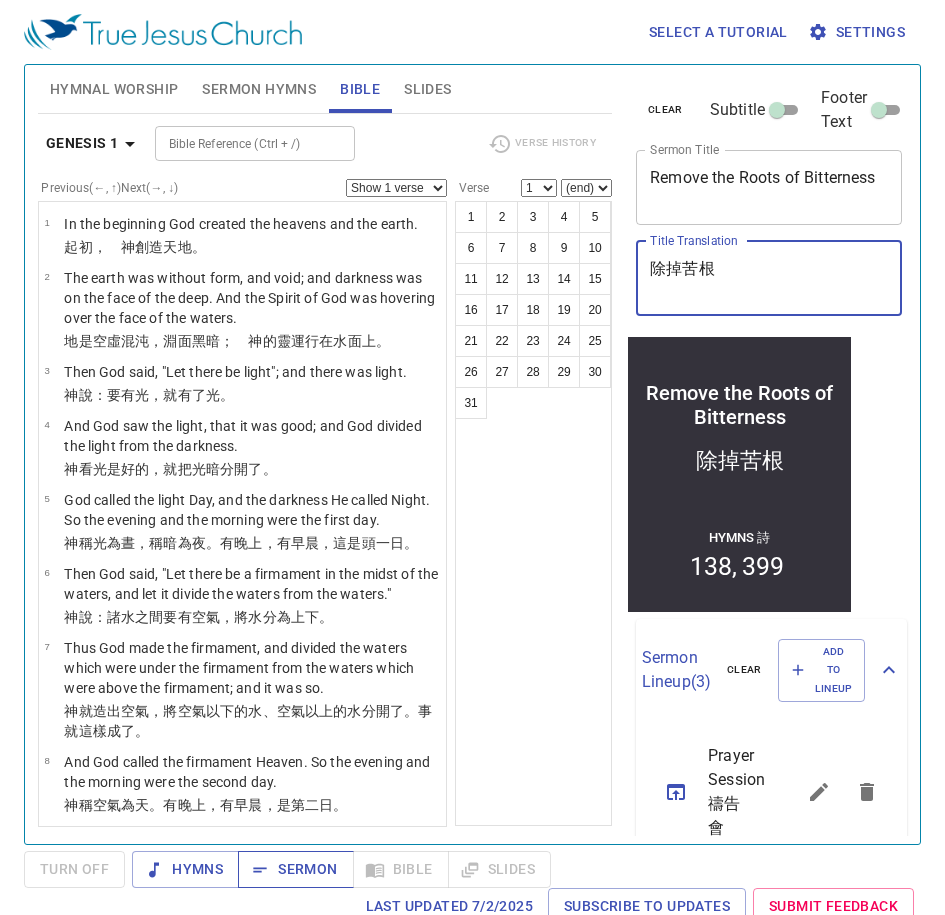 click on "Sermon" at bounding box center (295, 869) 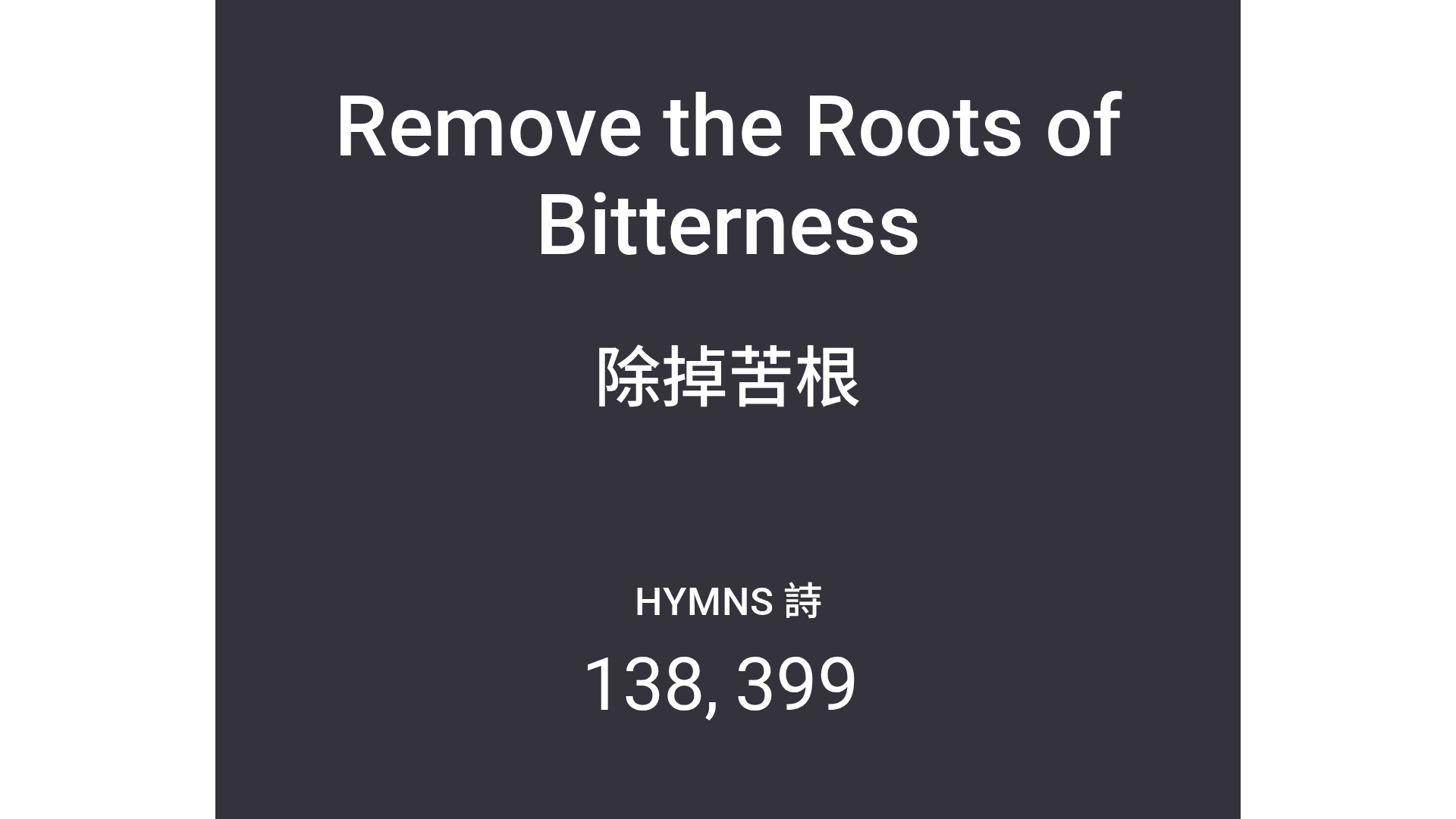 scroll, scrollTop: 0, scrollLeft: 0, axis: both 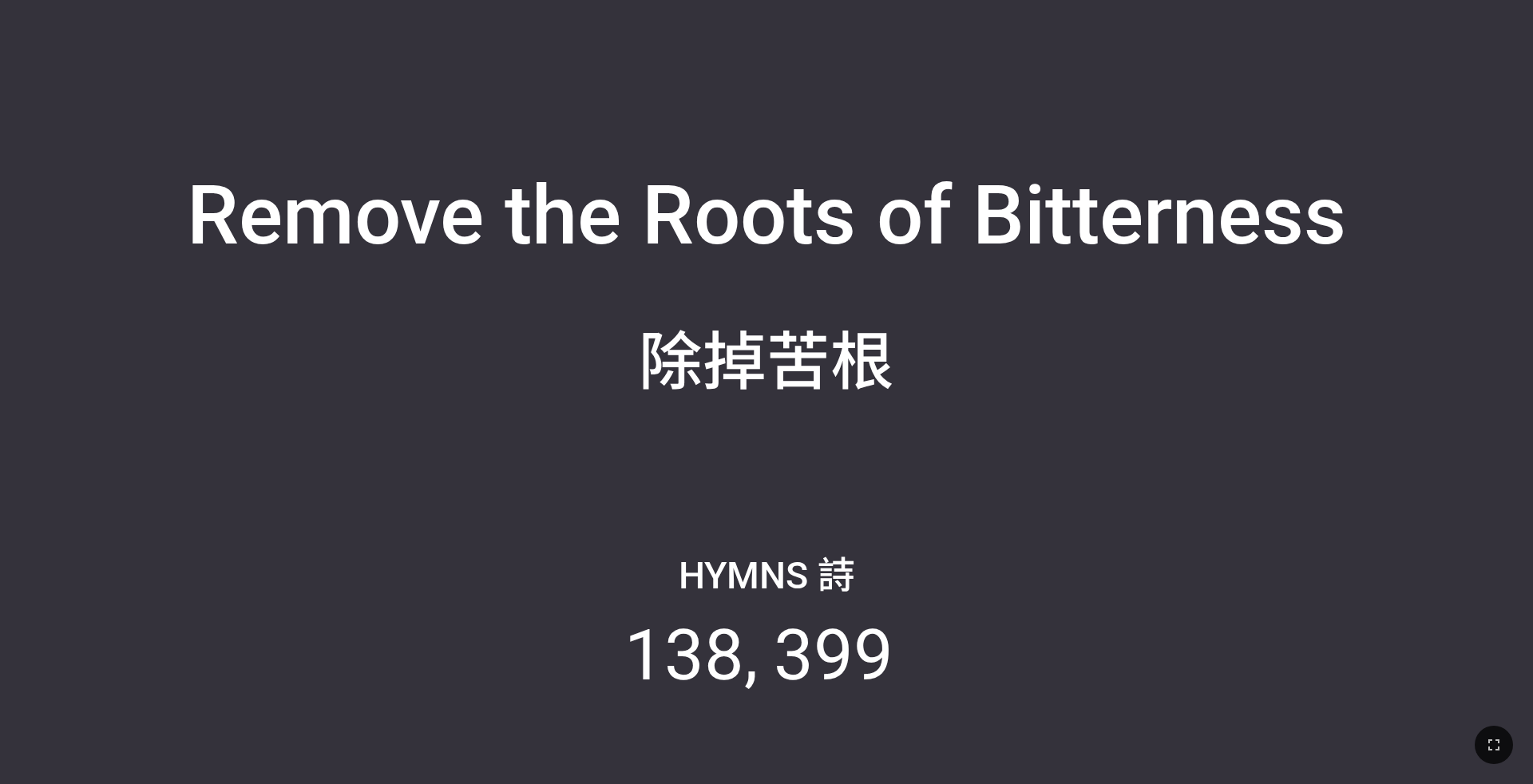 click at bounding box center [766, 475] 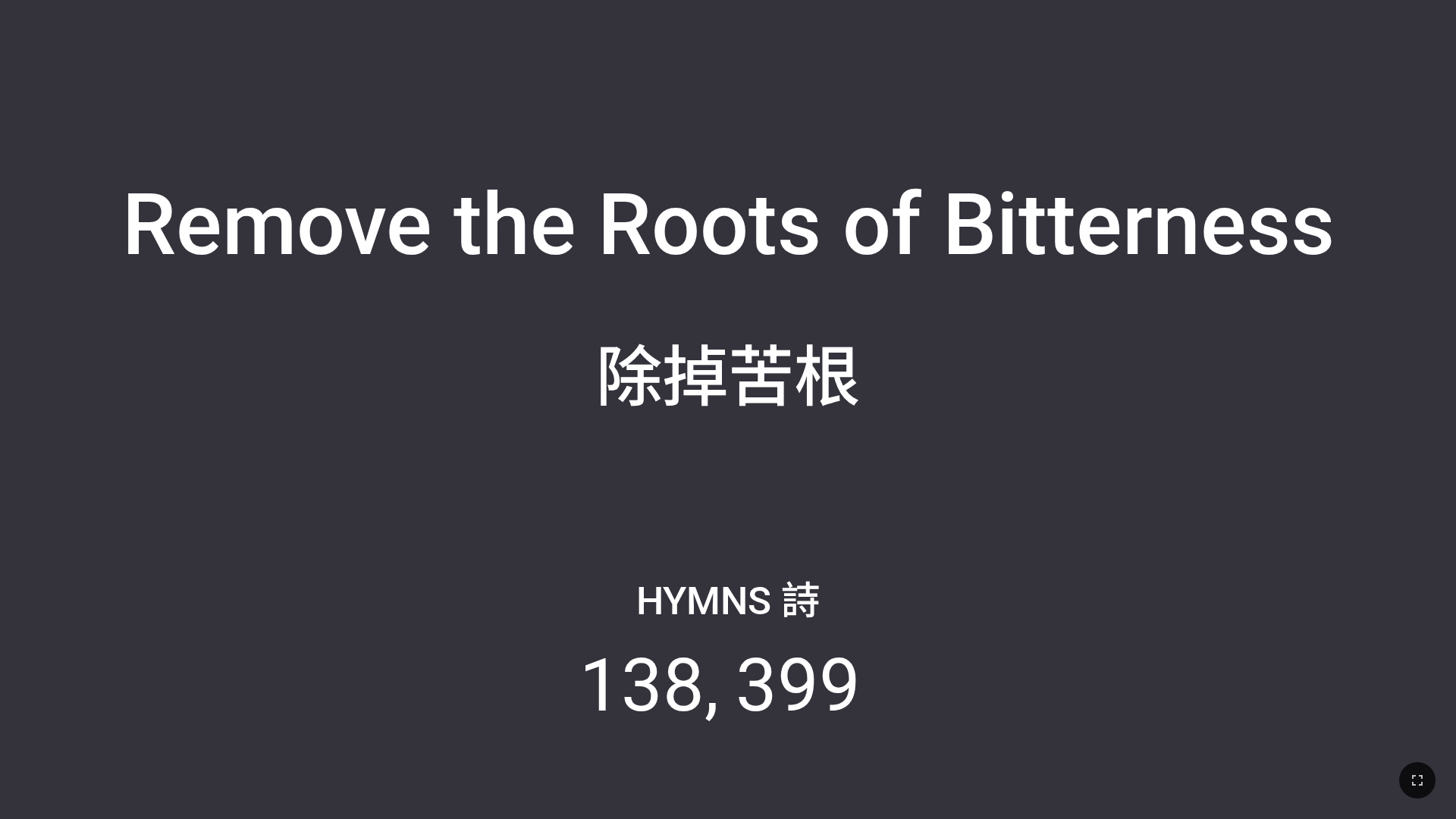 click on "除掉苦根" at bounding box center [728, 378] 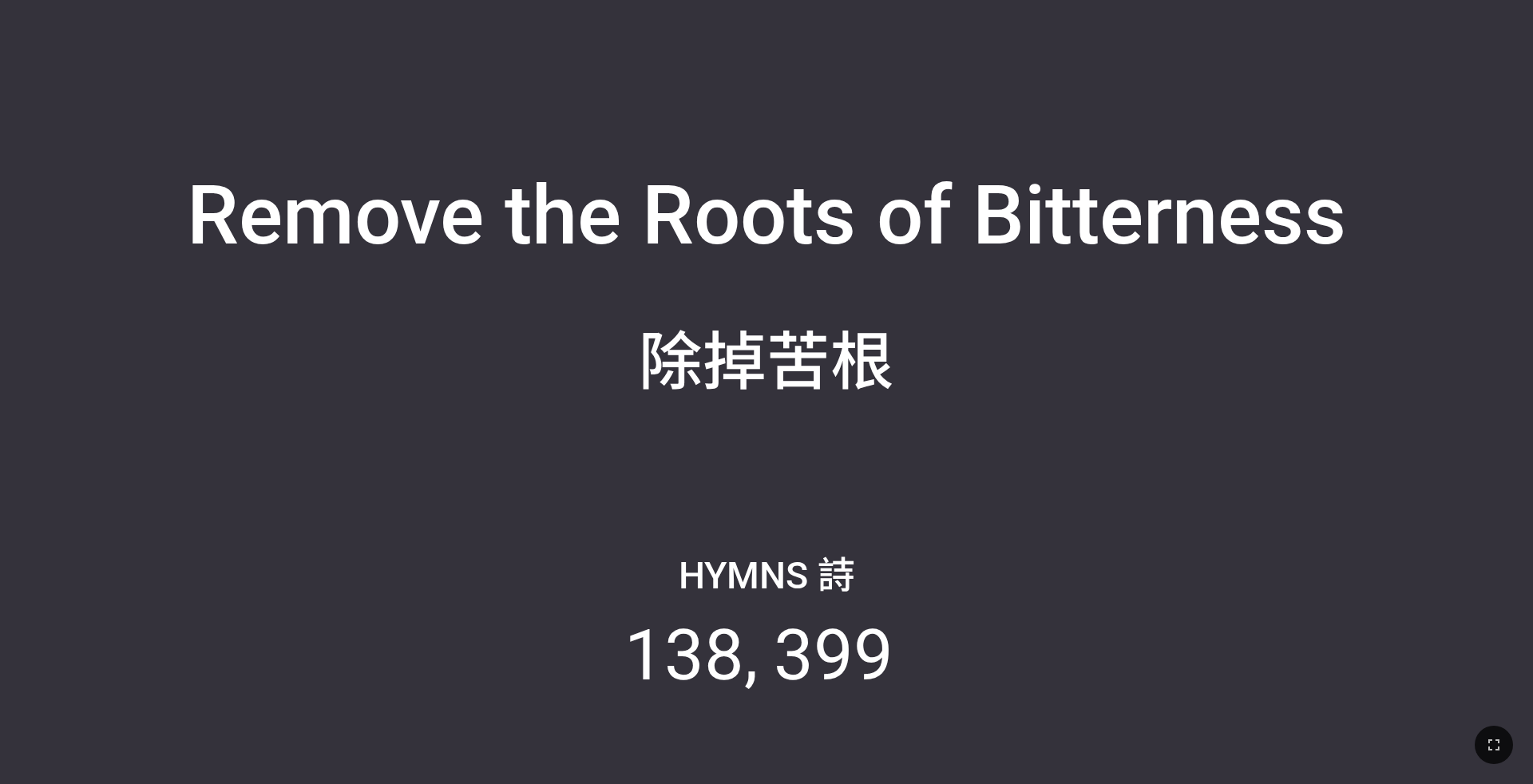 click at bounding box center [766, 745] 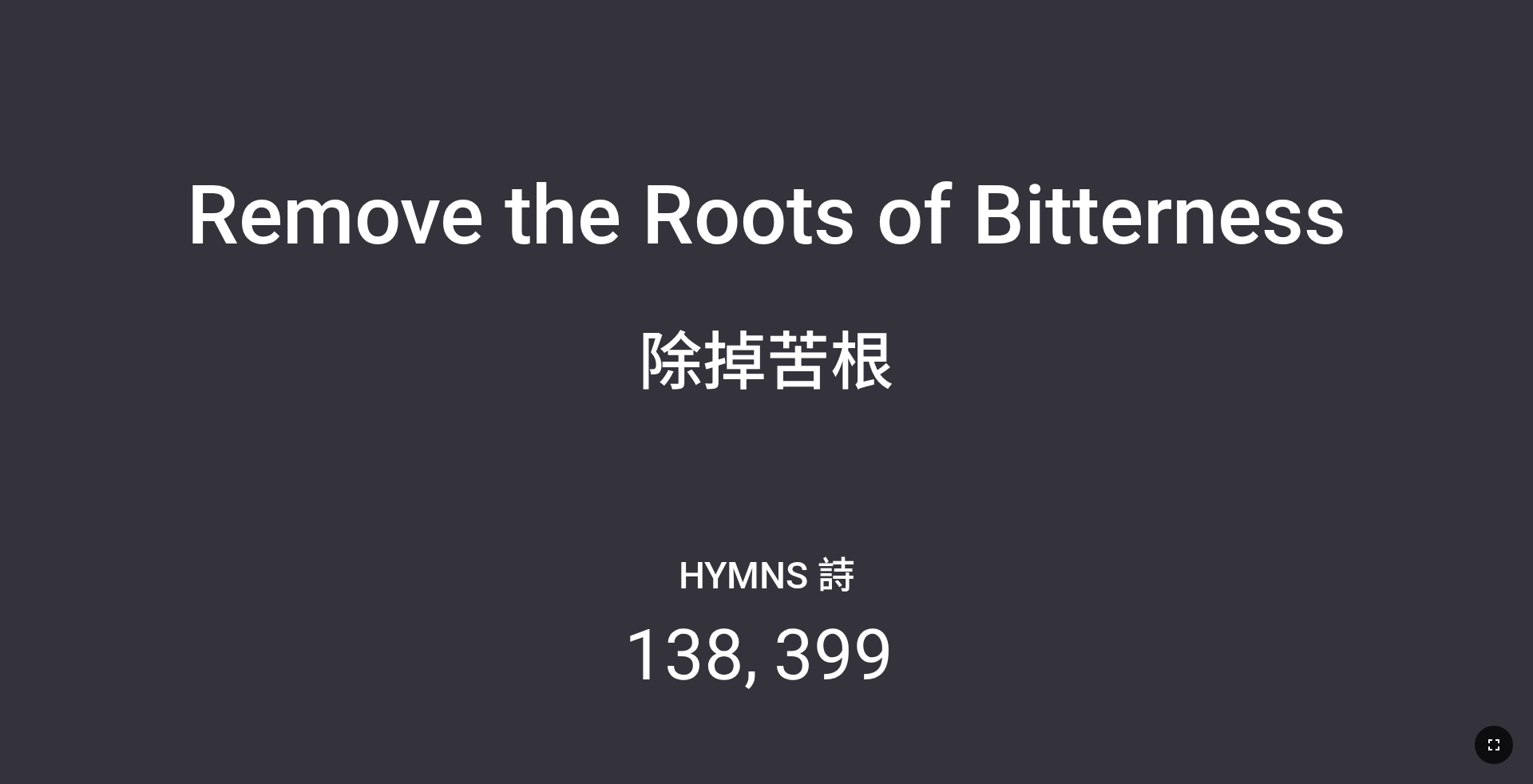 click at bounding box center [1494, 745] 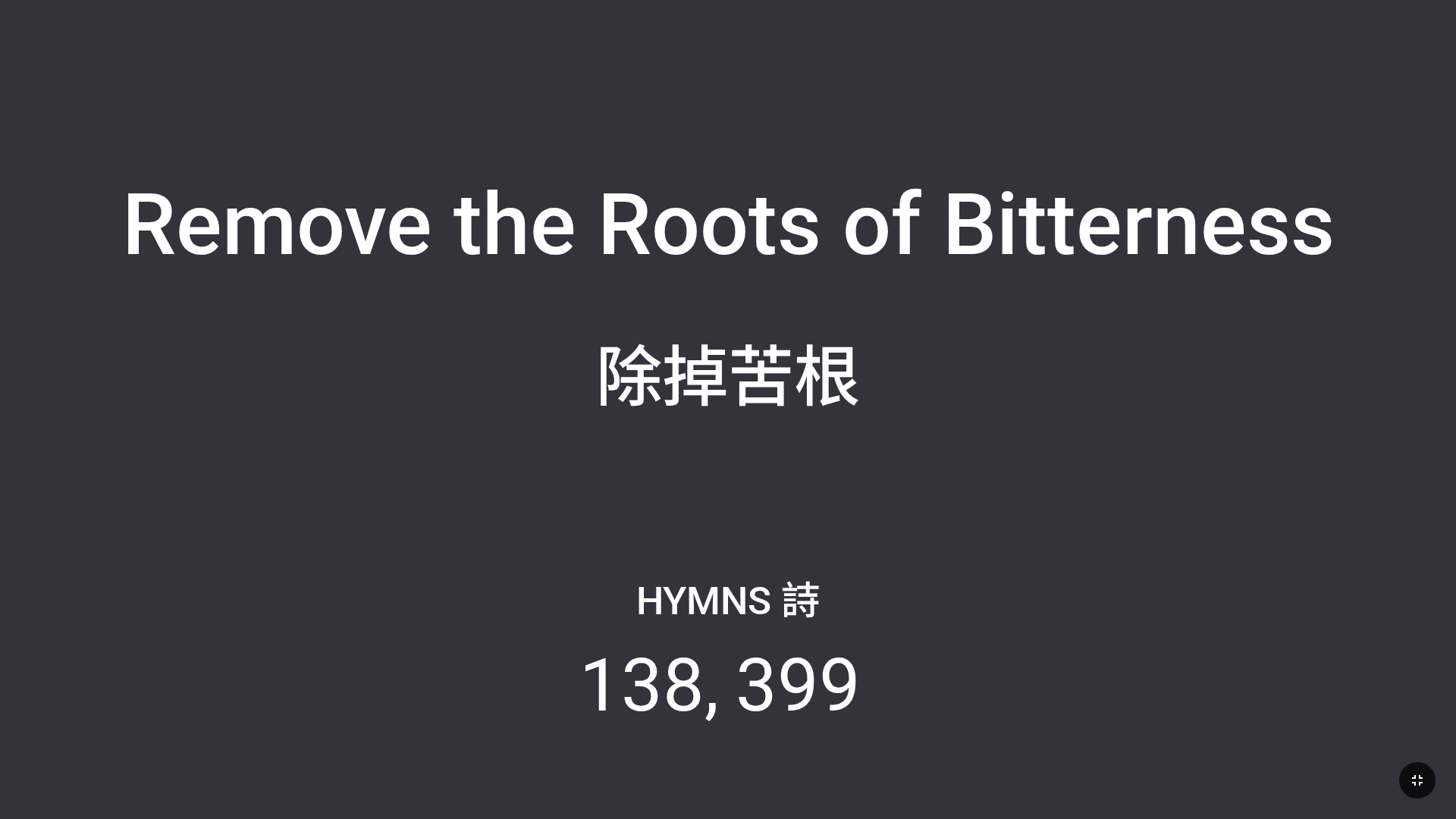 type 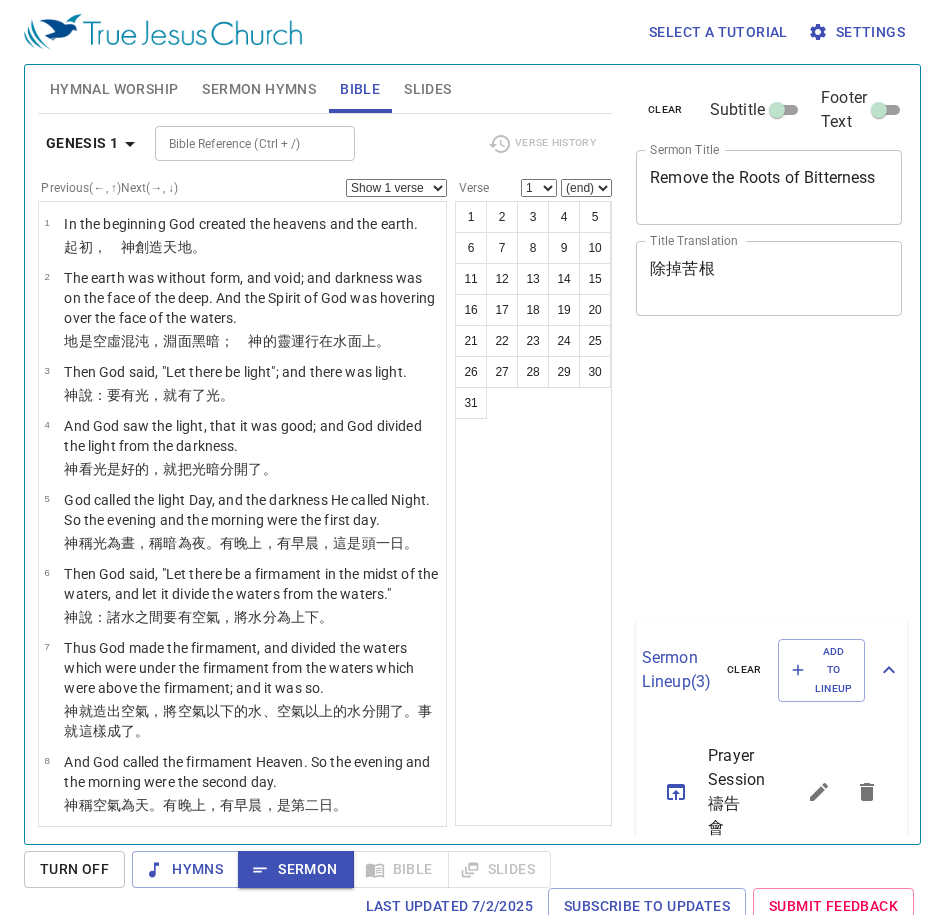 scroll, scrollTop: 0, scrollLeft: 0, axis: both 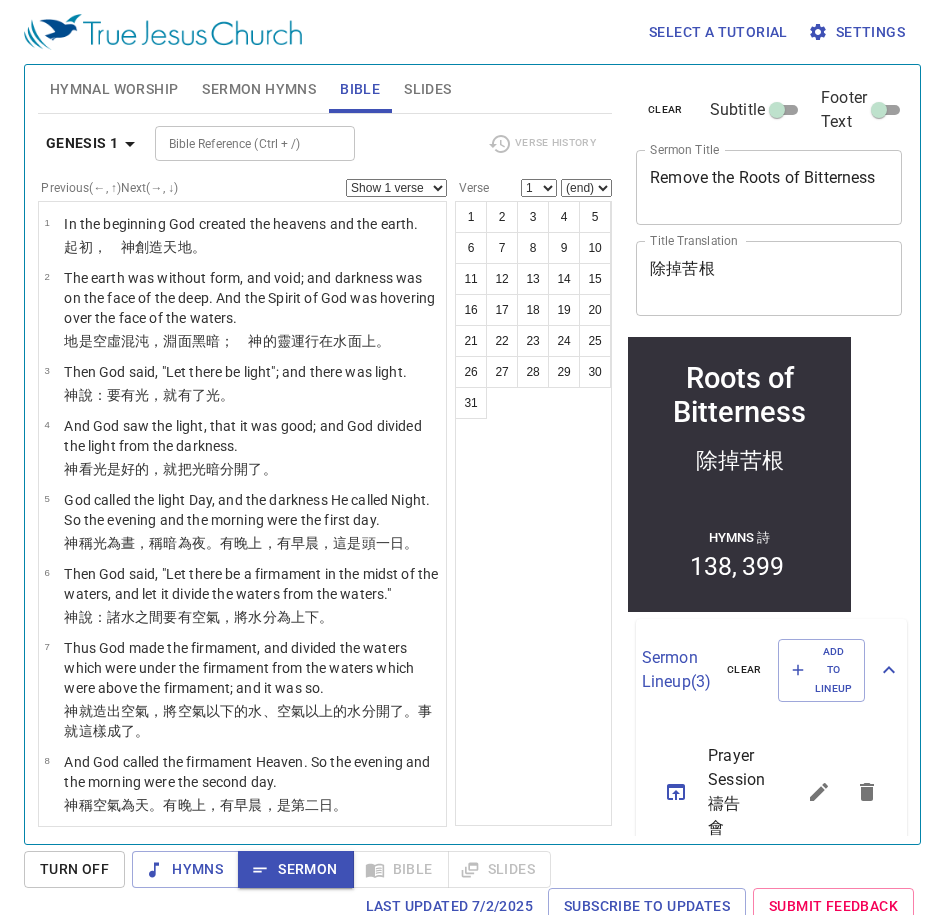 click on "Hymnal Worship" at bounding box center (114, 89) 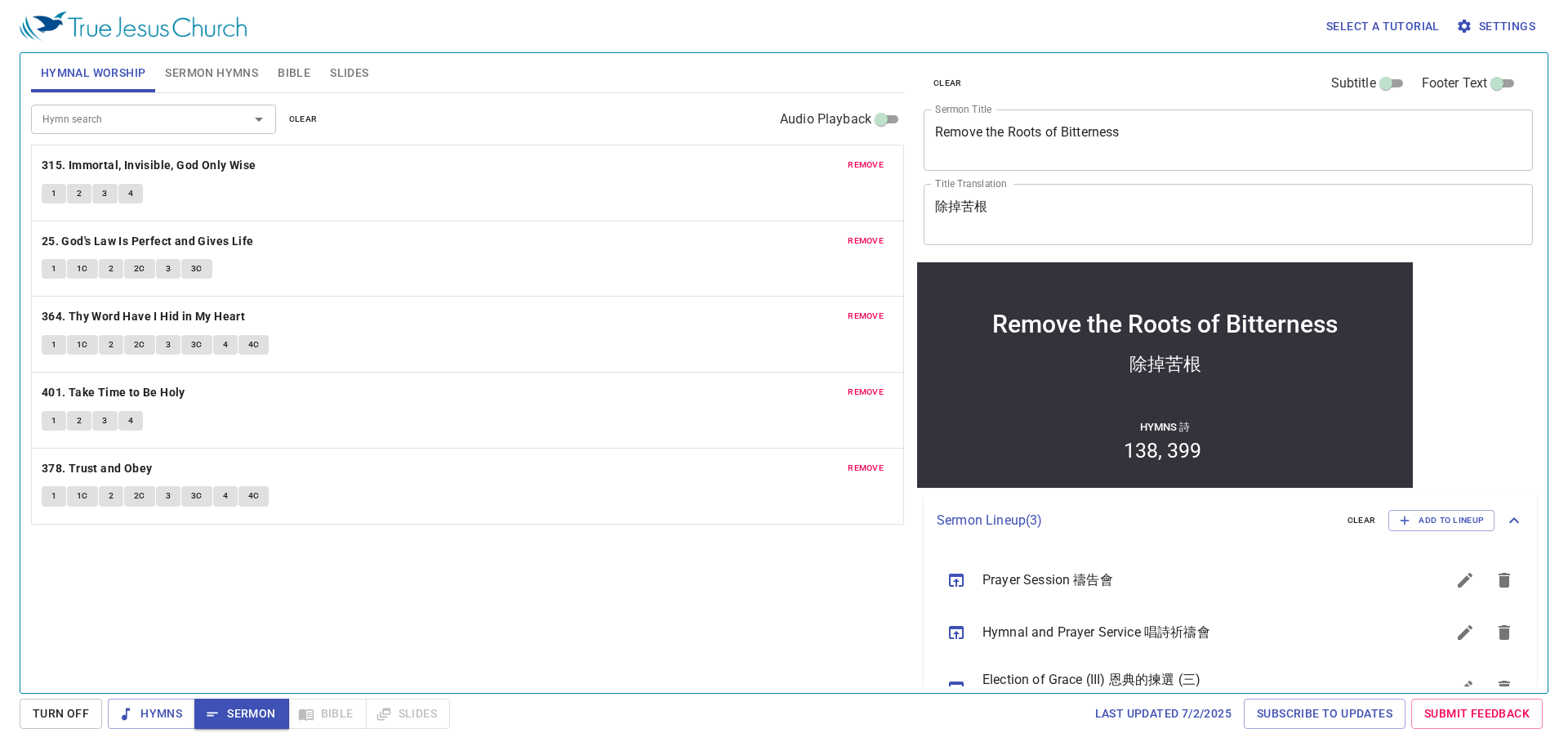 type 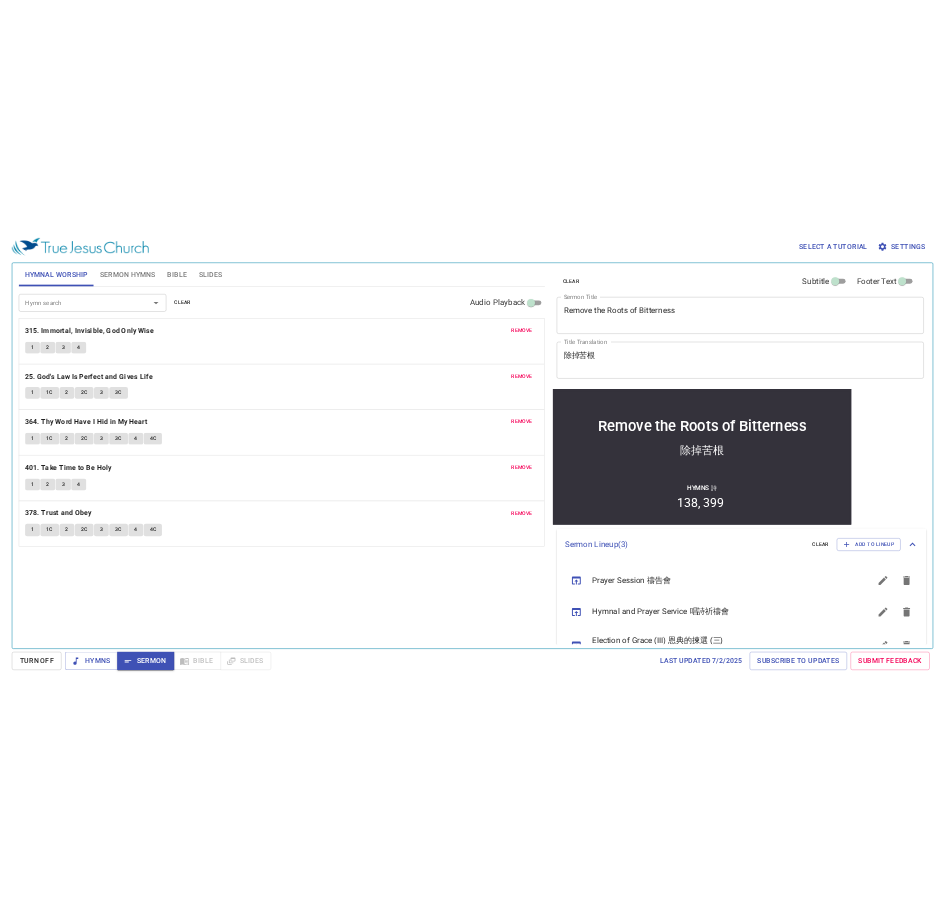 scroll, scrollTop: 0, scrollLeft: 0, axis: both 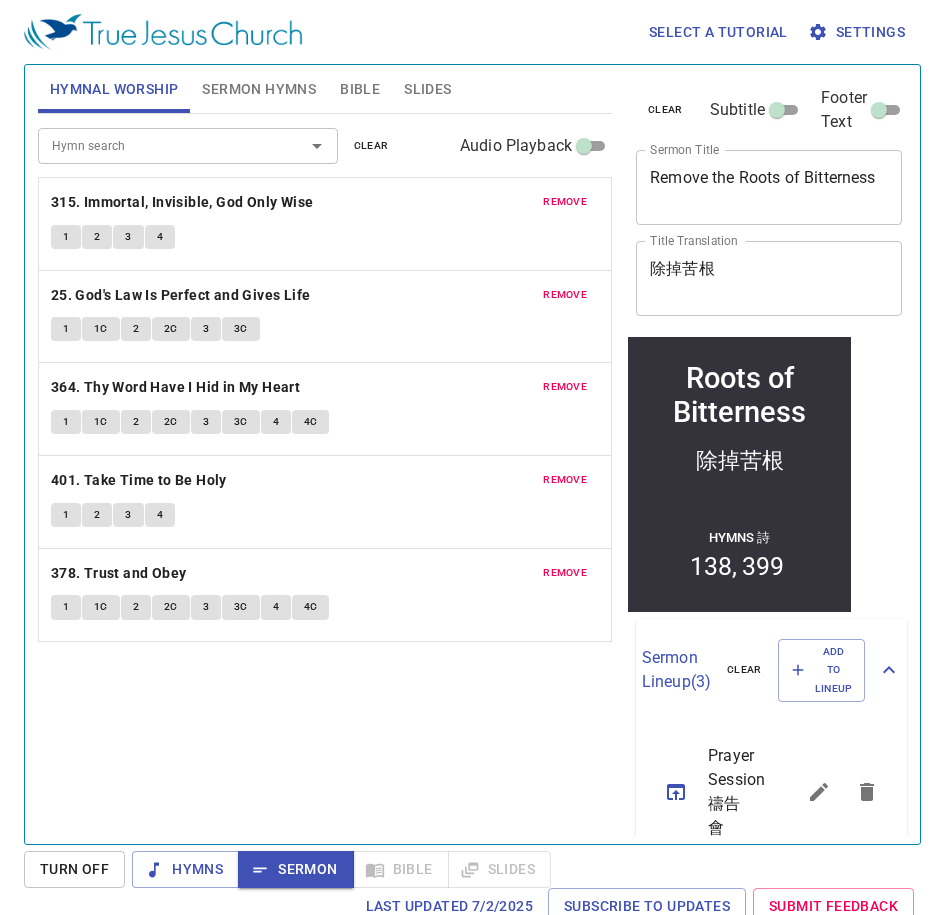 click on "Bible" at bounding box center [360, 89] 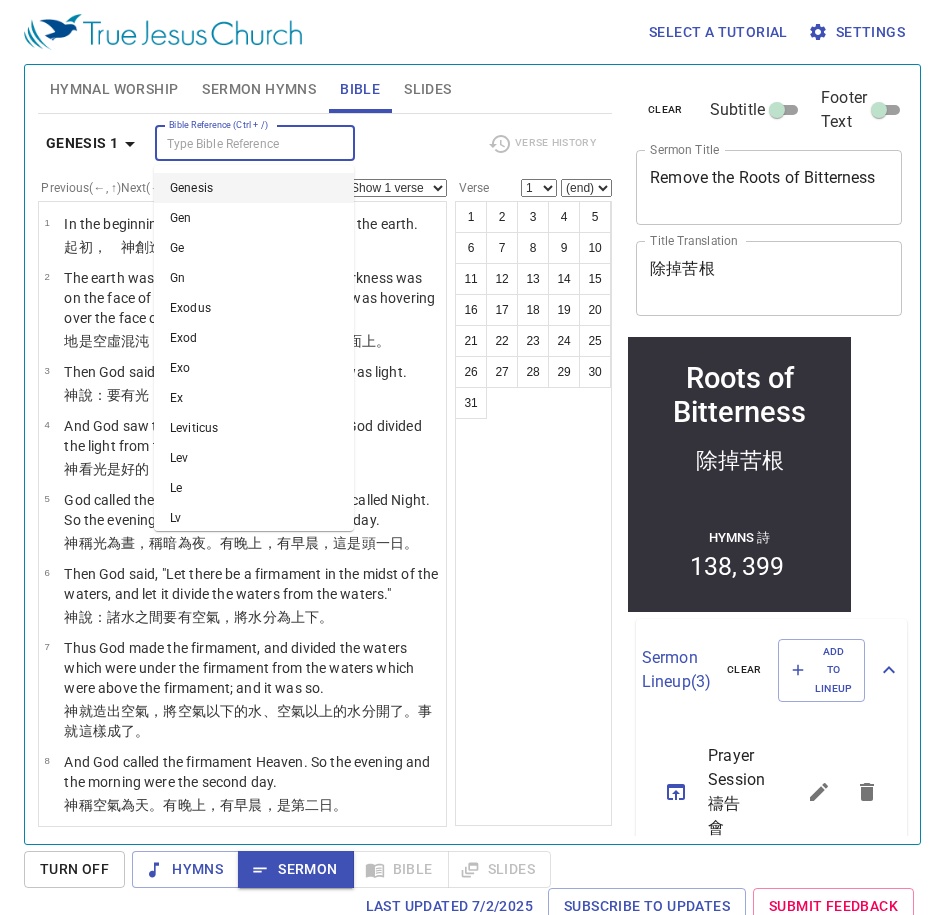 click on "Bible Reference (Ctrl + /)" at bounding box center [238, 143] 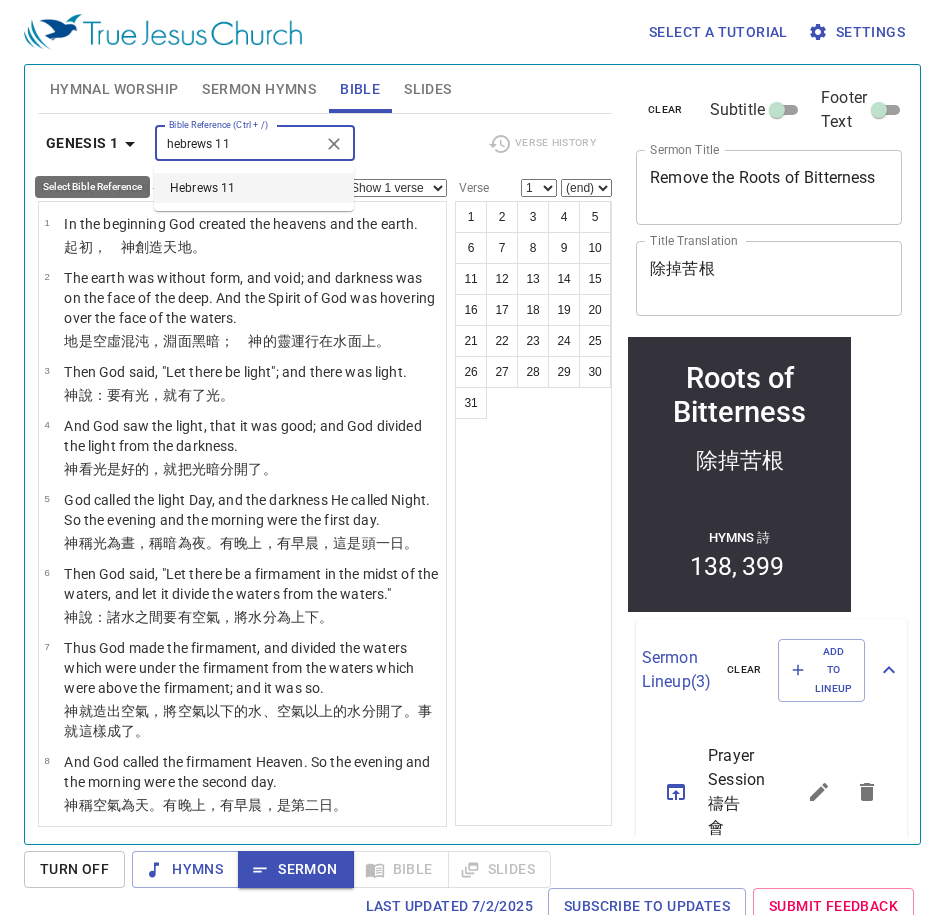 type on "hebrews 11" 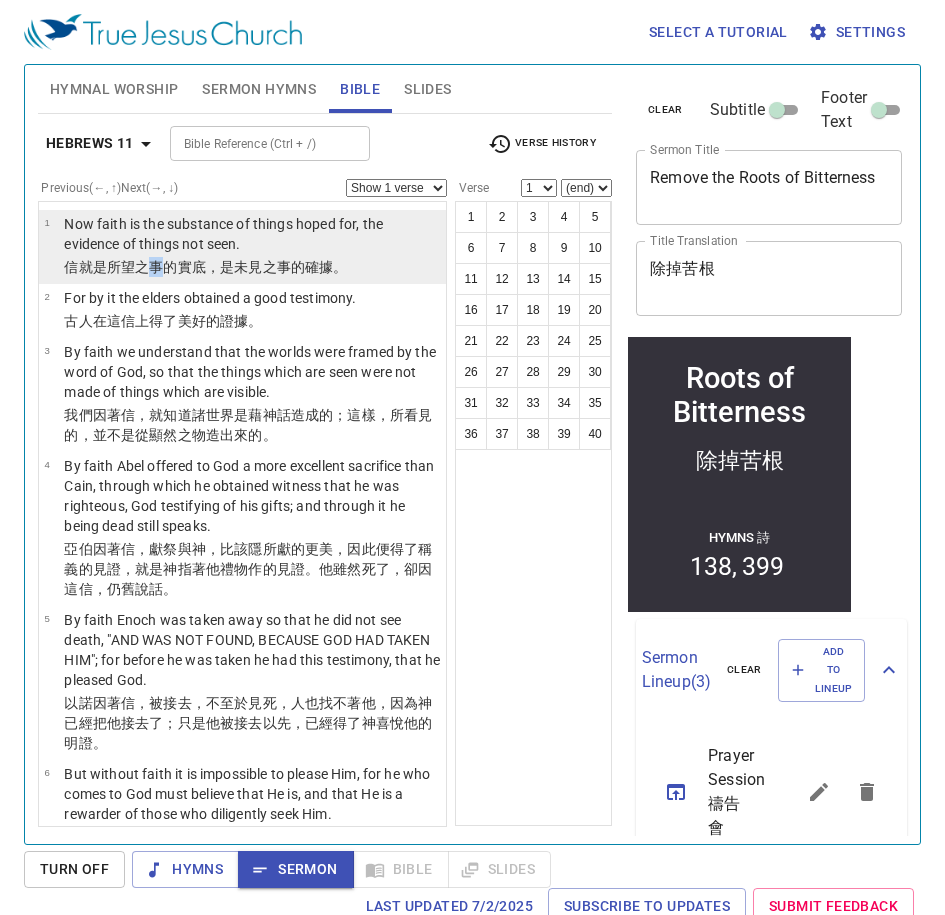 drag, startPoint x: 155, startPoint y: 265, endPoint x: 169, endPoint y: 260, distance: 14.866069 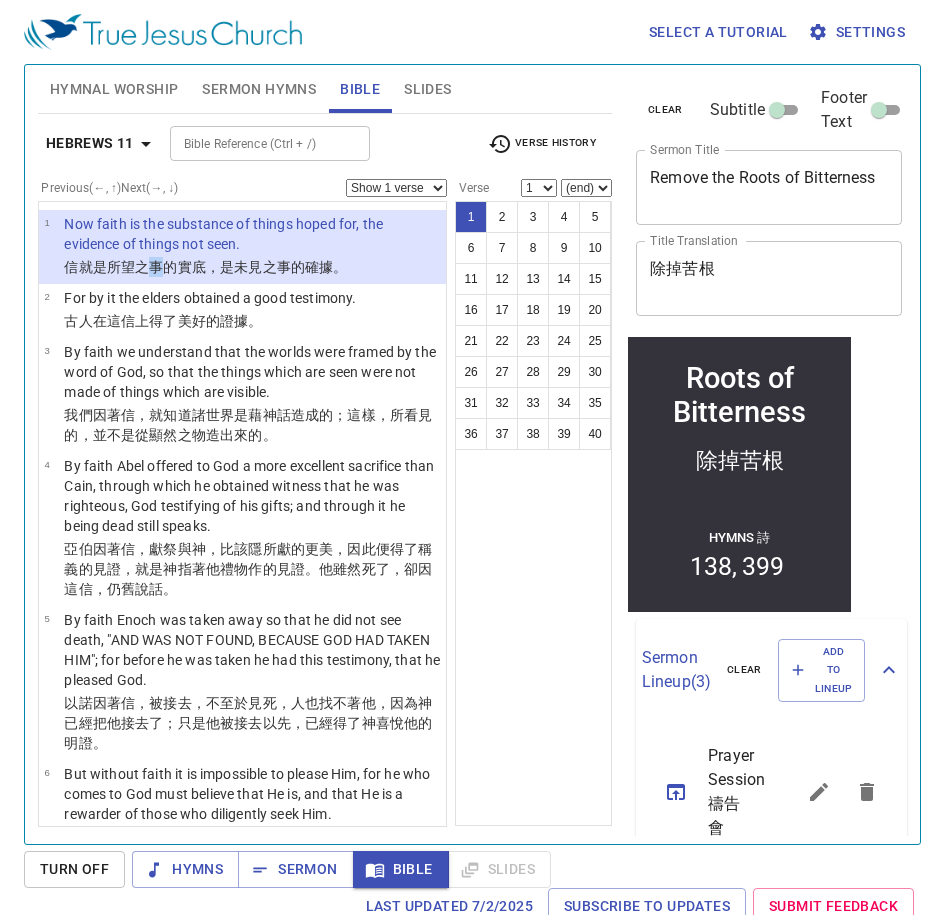 scroll, scrollTop: 243, scrollLeft: 0, axis: vertical 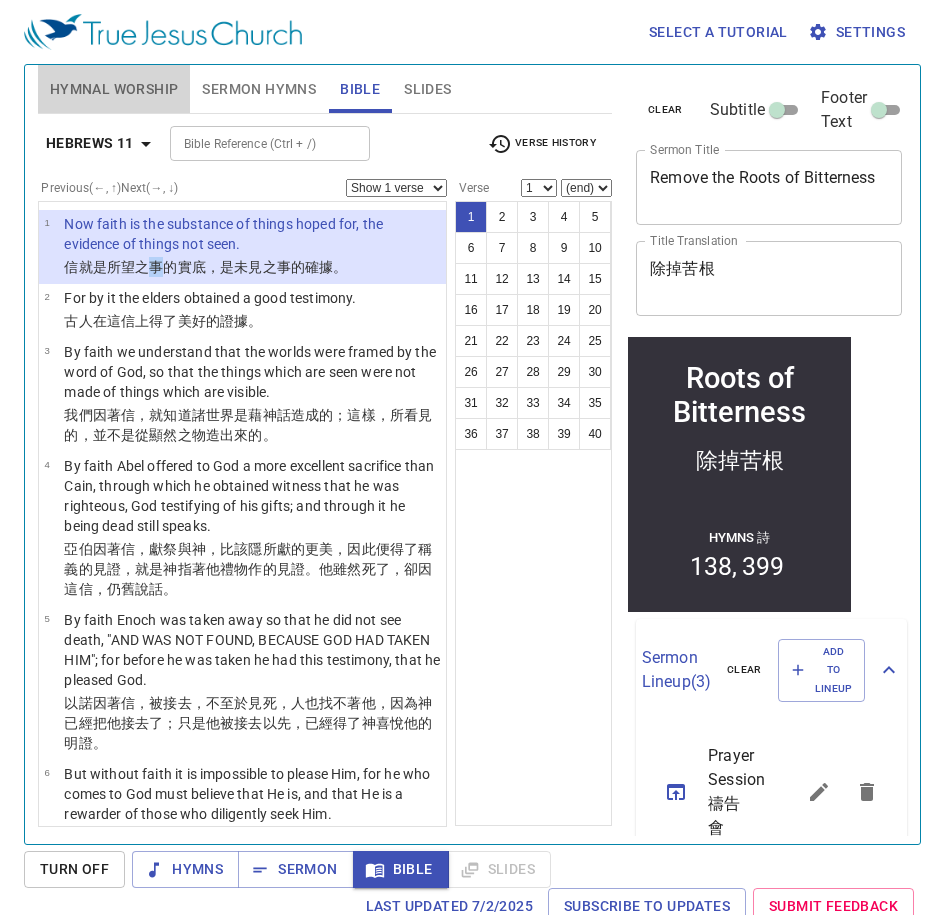 click on "Hymnal Worship" at bounding box center (114, 89) 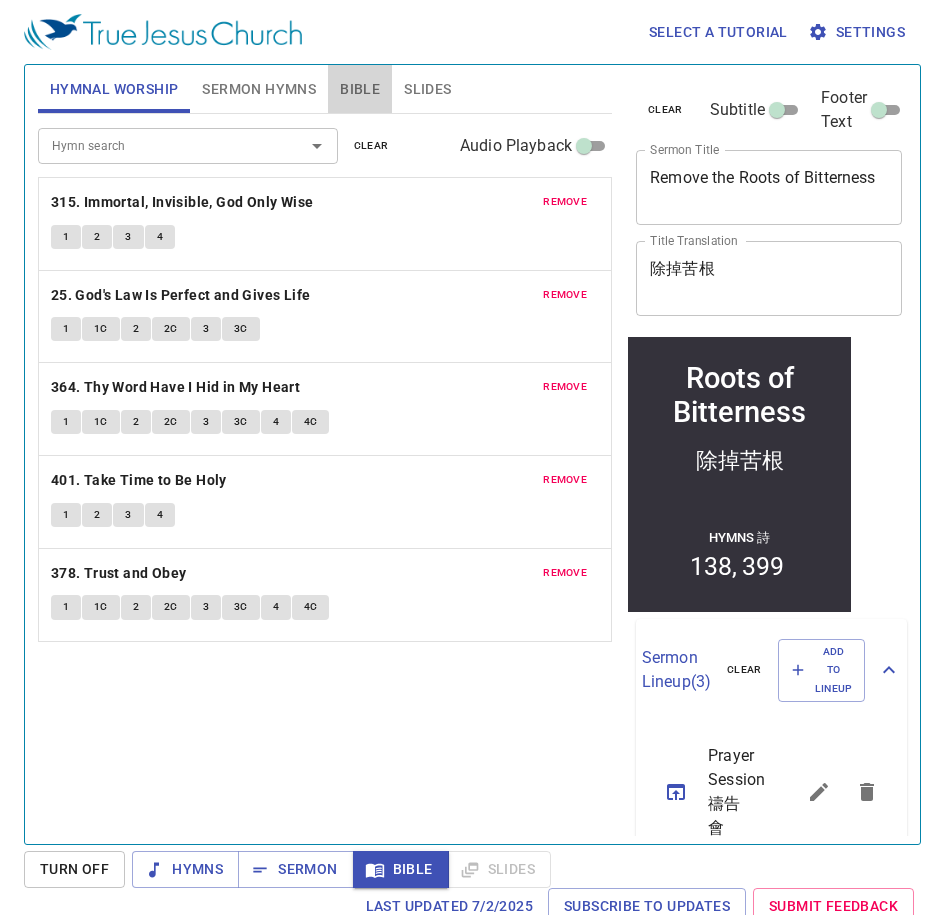 click on "Bible" at bounding box center (360, 89) 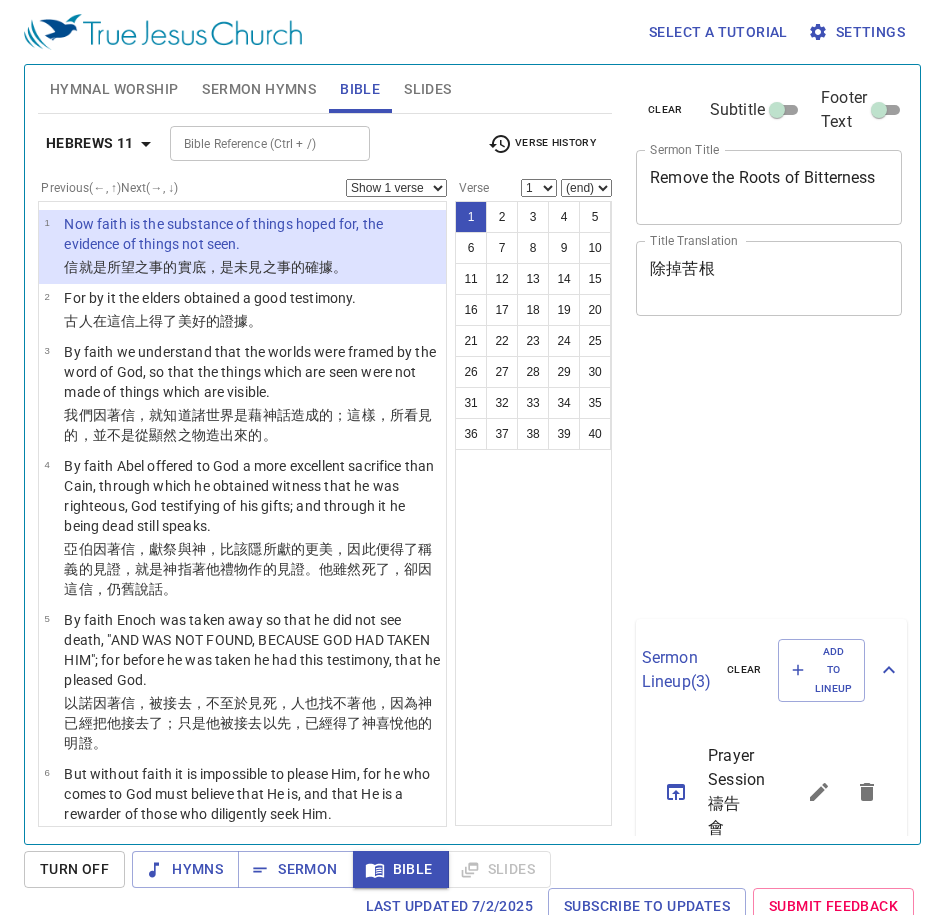 scroll, scrollTop: 0, scrollLeft: 0, axis: both 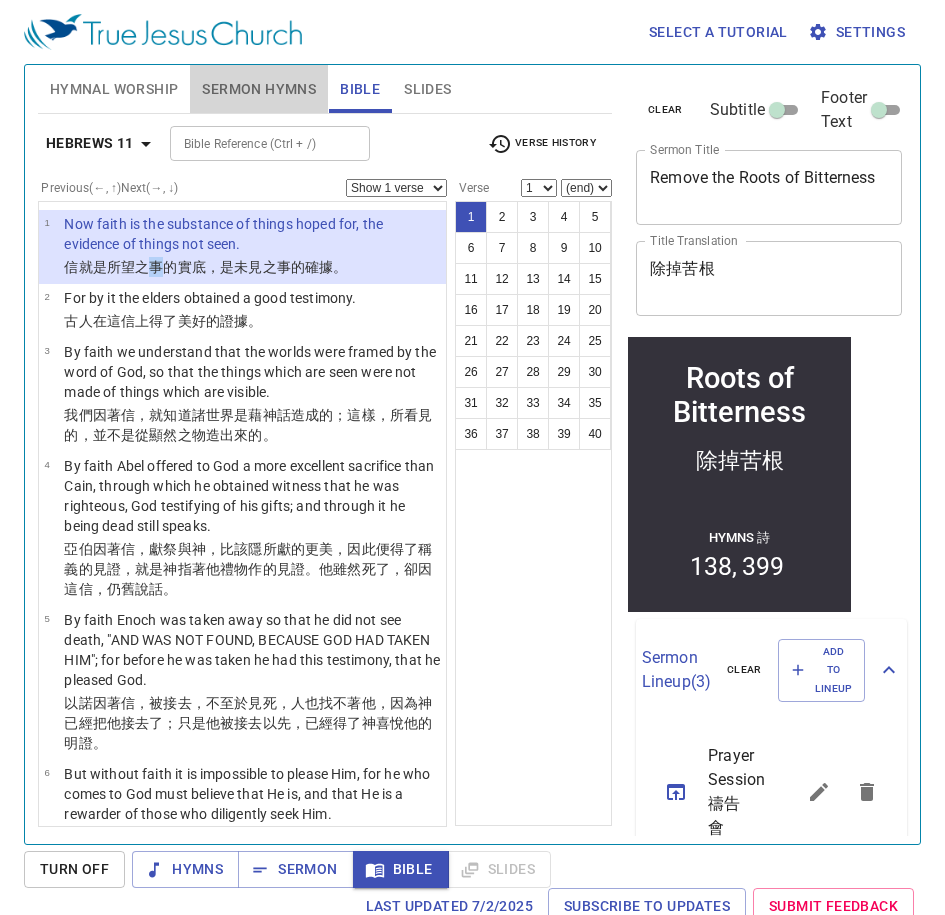 click on "Sermon Hymns" at bounding box center [259, 89] 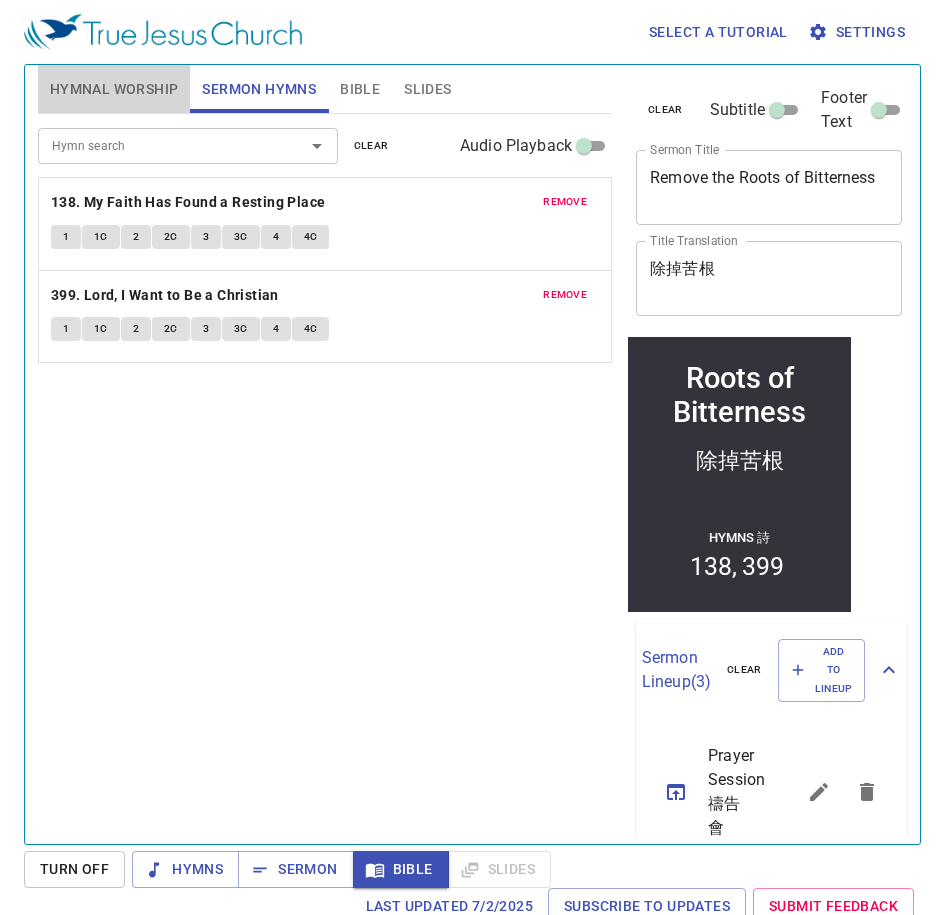 drag, startPoint x: 118, startPoint y: 94, endPoint x: 77, endPoint y: 230, distance: 142.04576 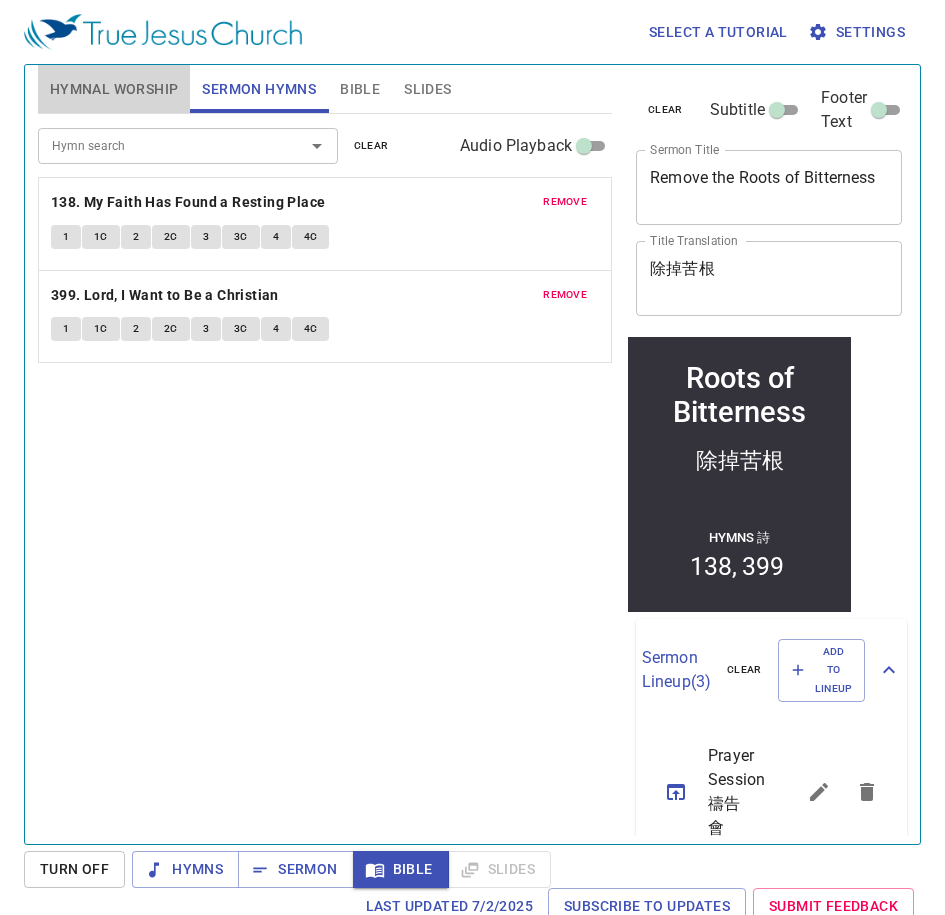 click on "Hymnal Worship" at bounding box center [114, 89] 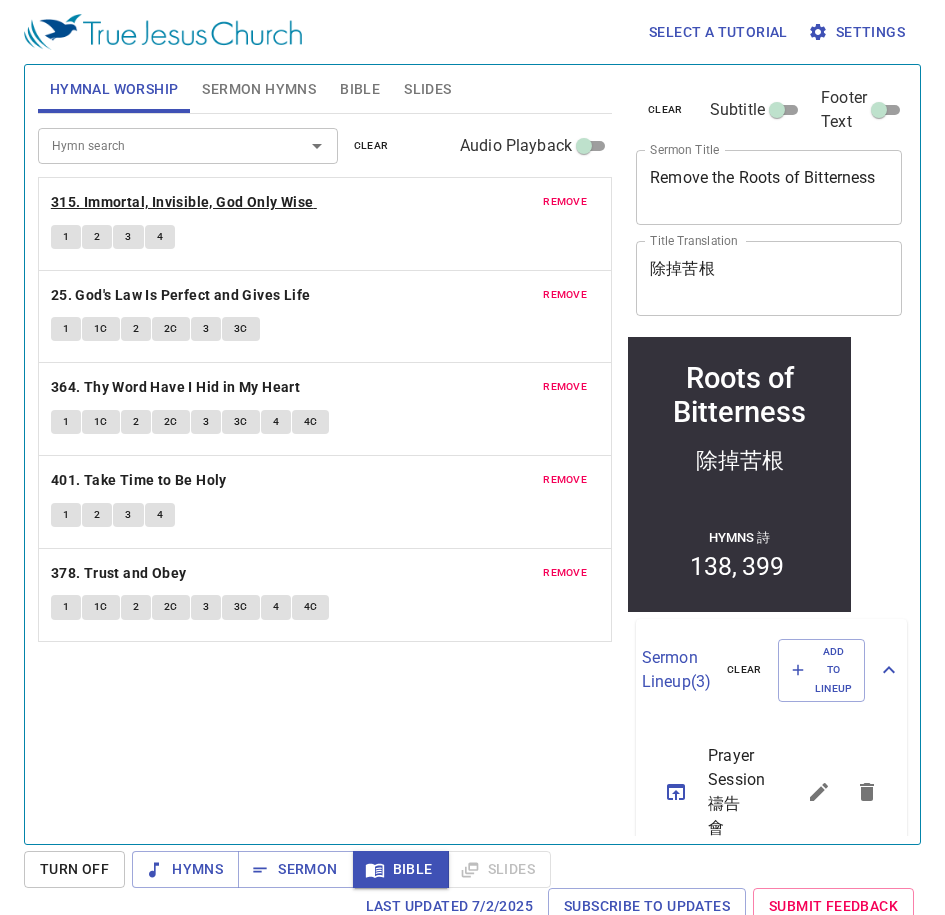 click on "315. Immortal, Invisible, God Only Wise" at bounding box center [182, 202] 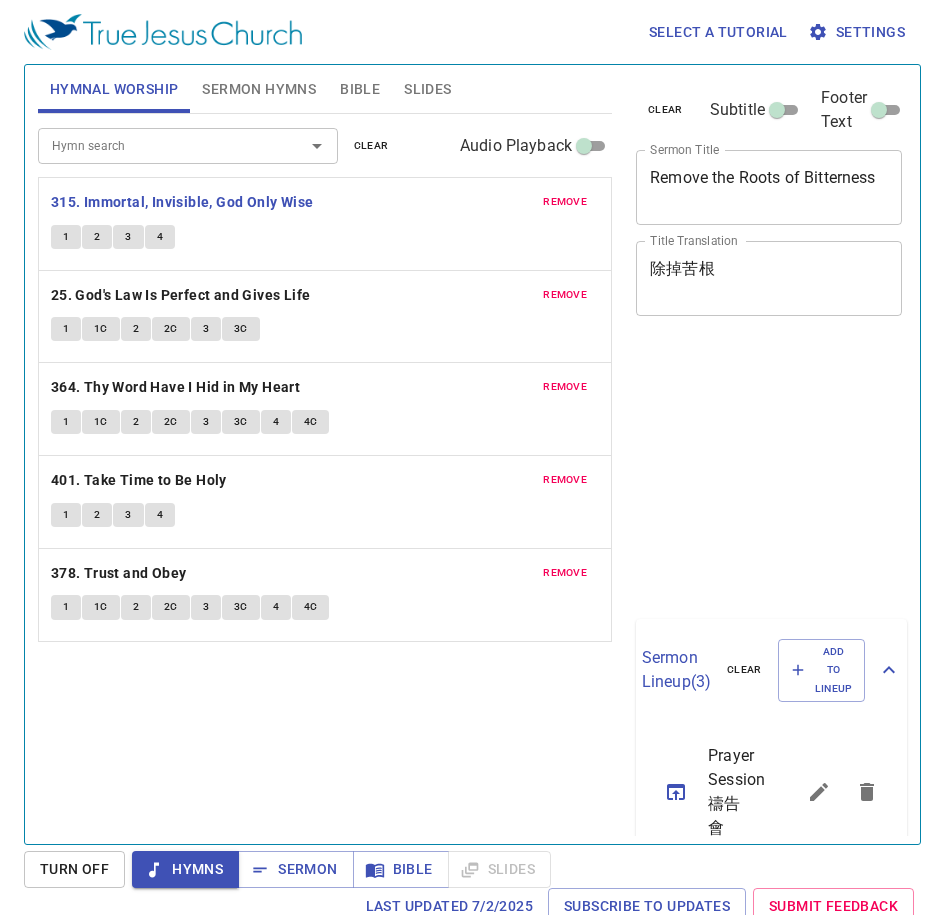 scroll, scrollTop: 0, scrollLeft: 0, axis: both 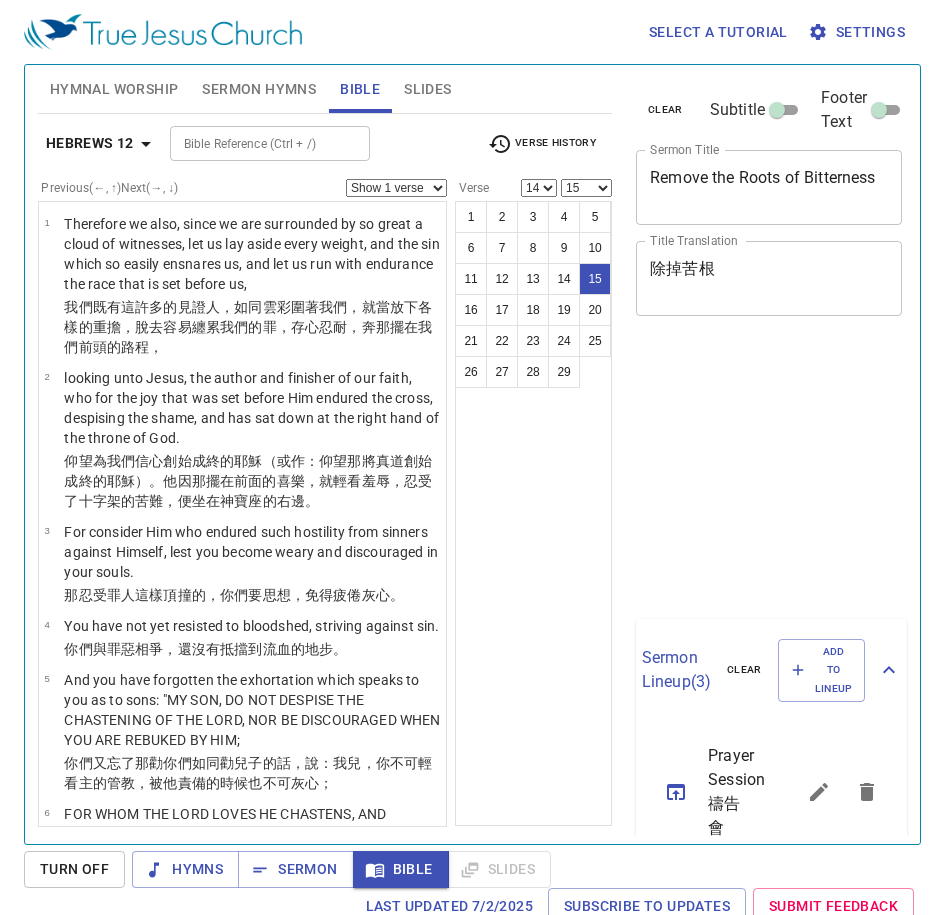 select on "14" 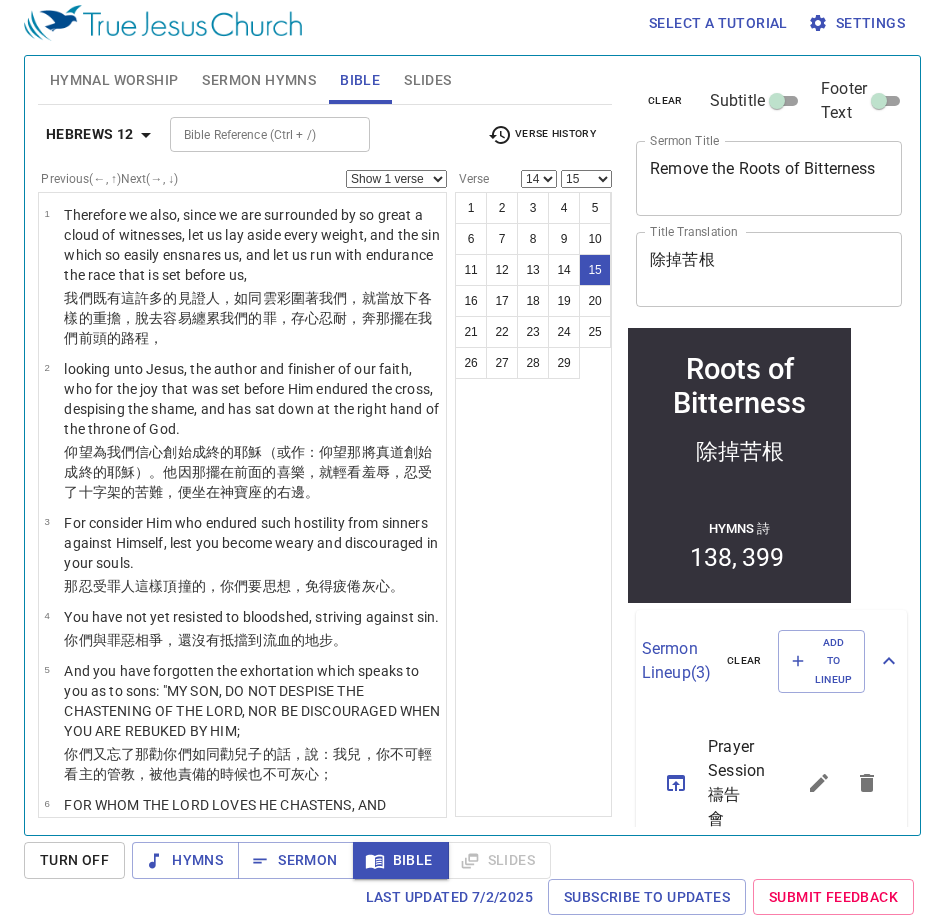 scroll, scrollTop: 9, scrollLeft: 0, axis: vertical 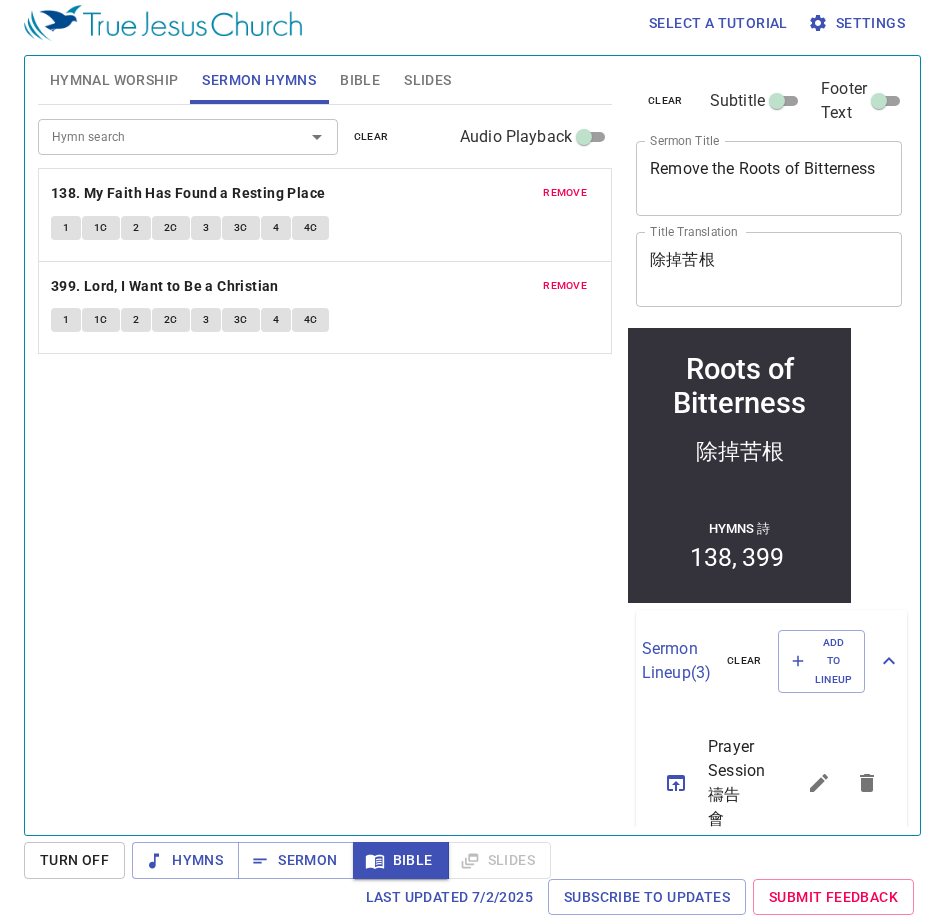 click on "1C" at bounding box center (101, 228) 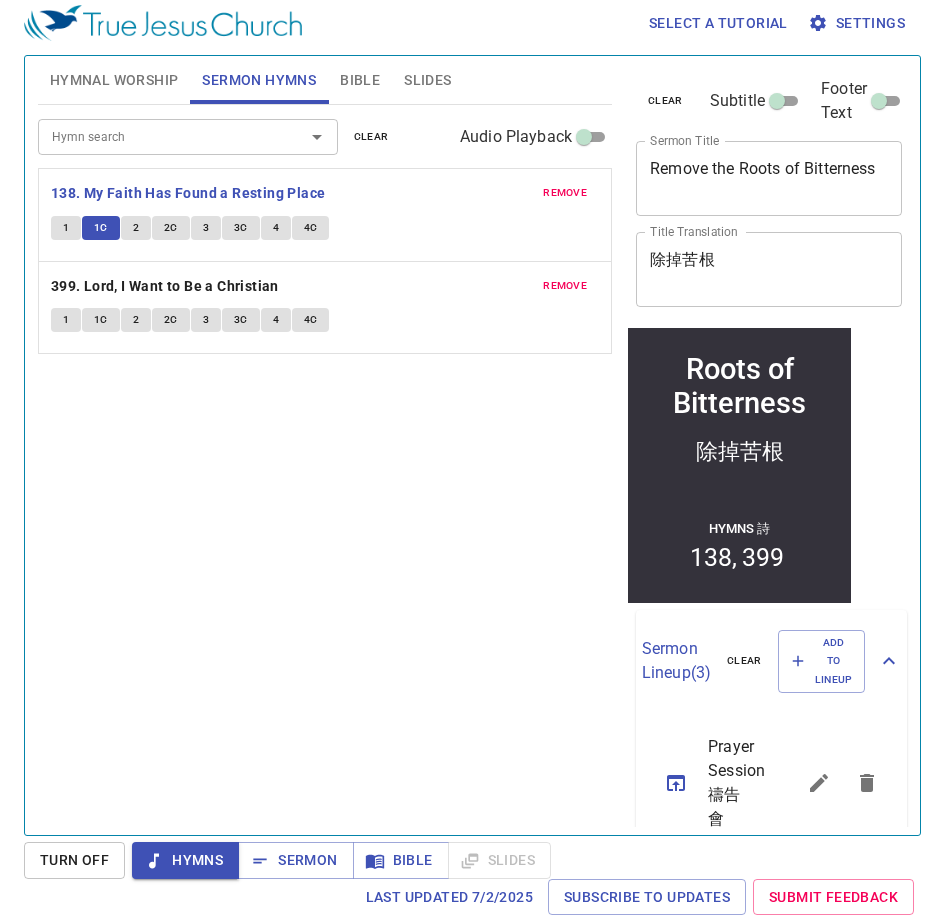 scroll, scrollTop: 9, scrollLeft: 0, axis: vertical 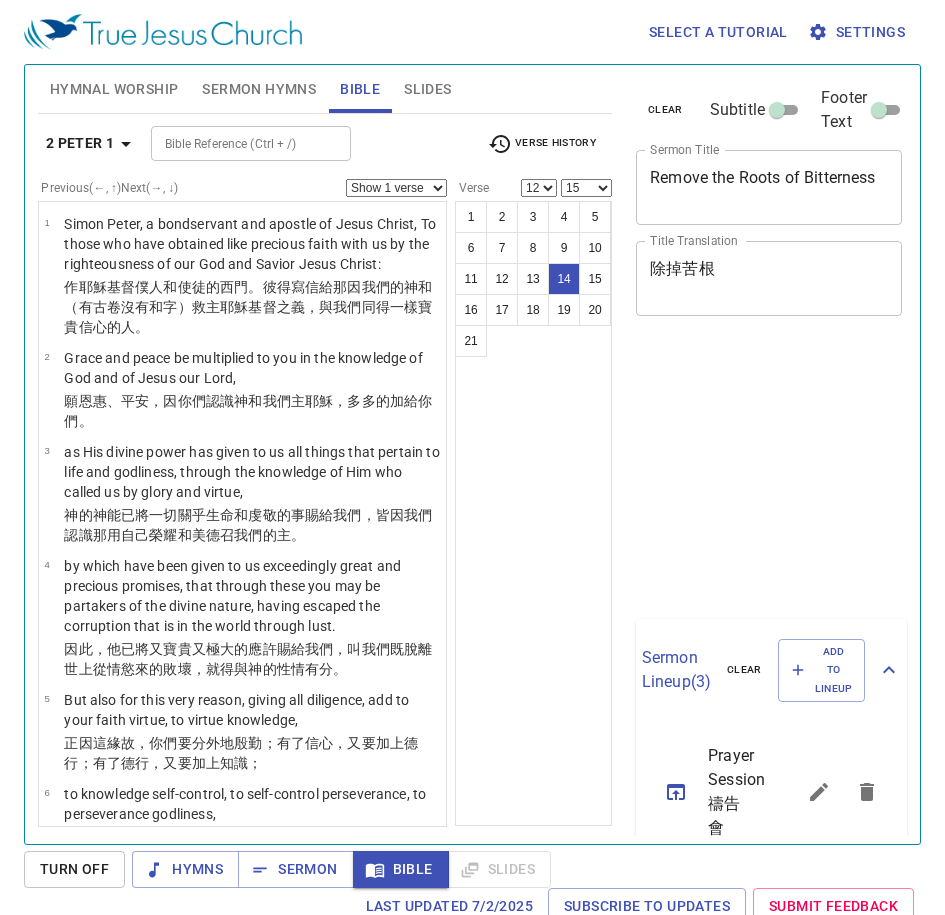select on "12" 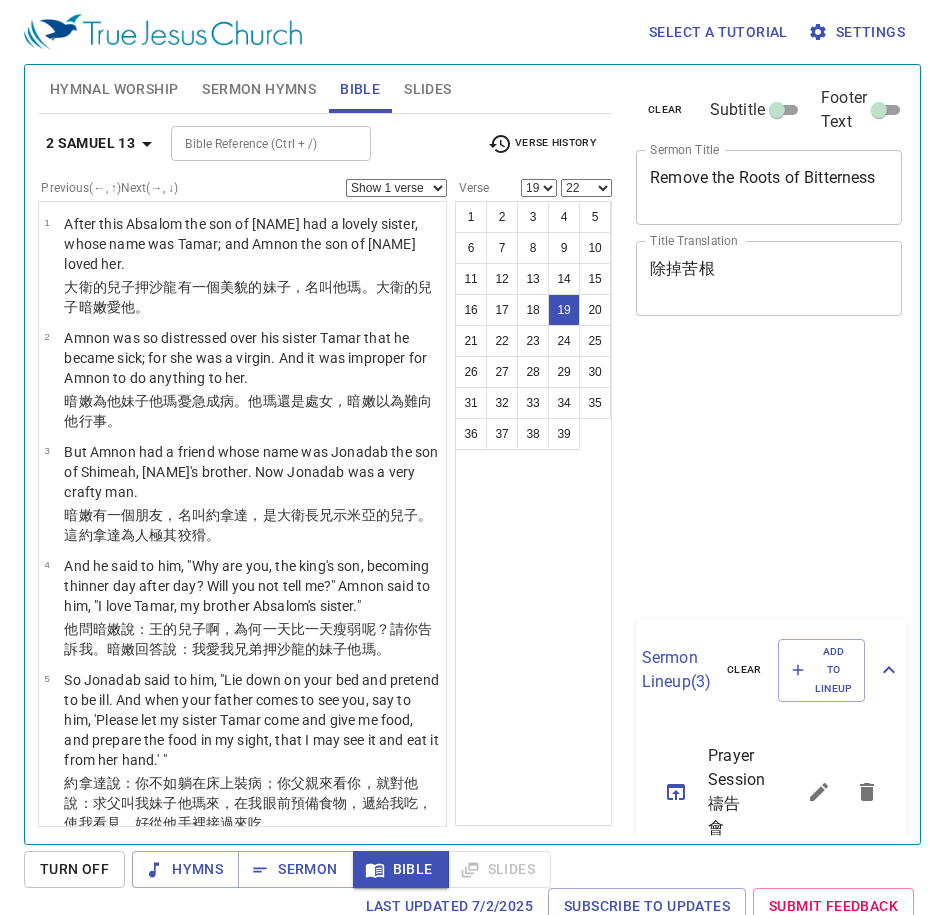 select on "19" 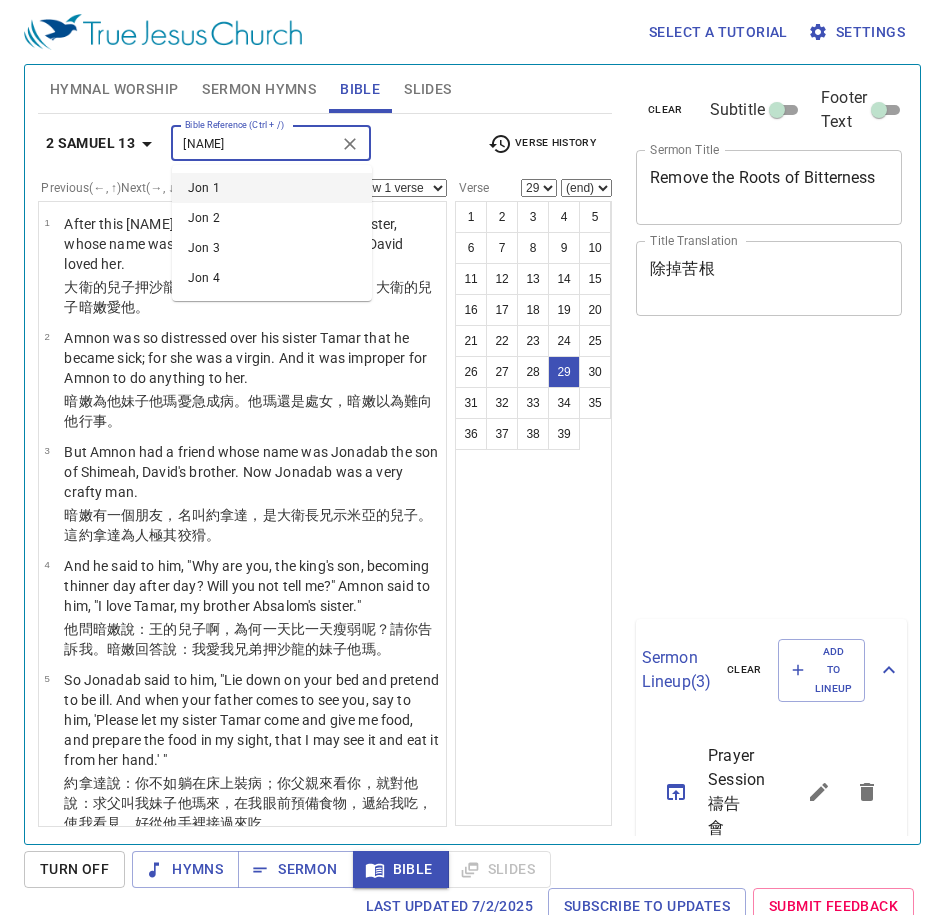 select on "29" 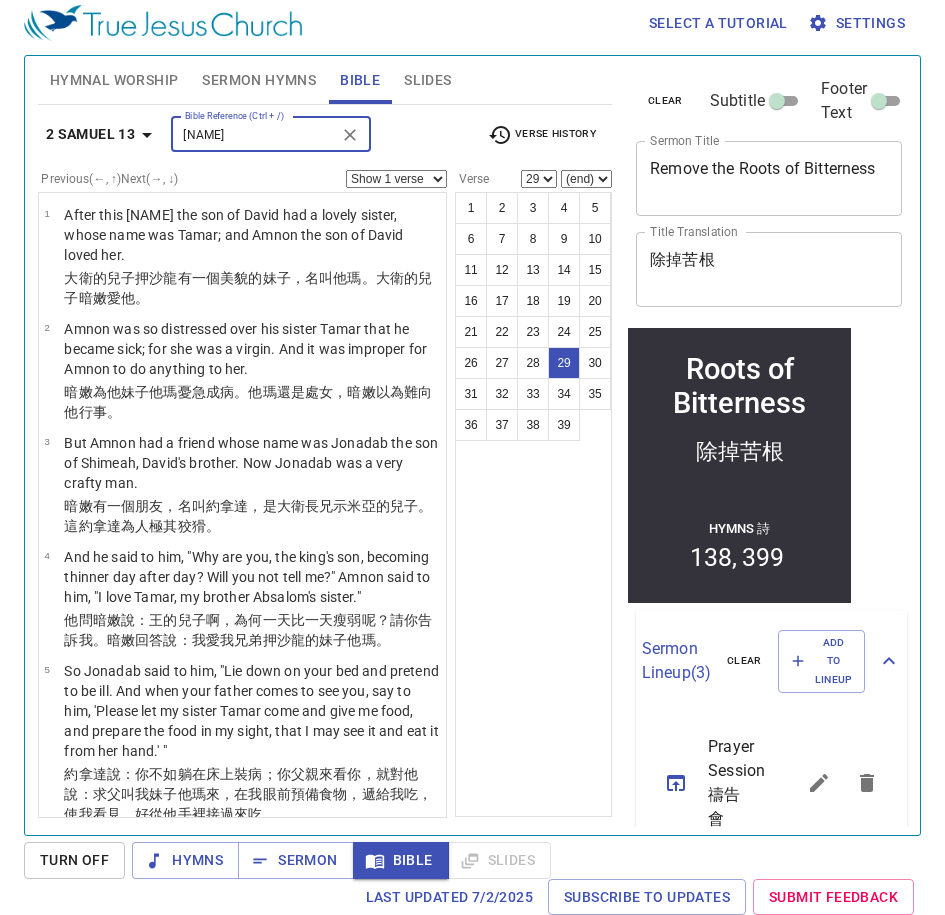 scroll, scrollTop: 9, scrollLeft: 0, axis: vertical 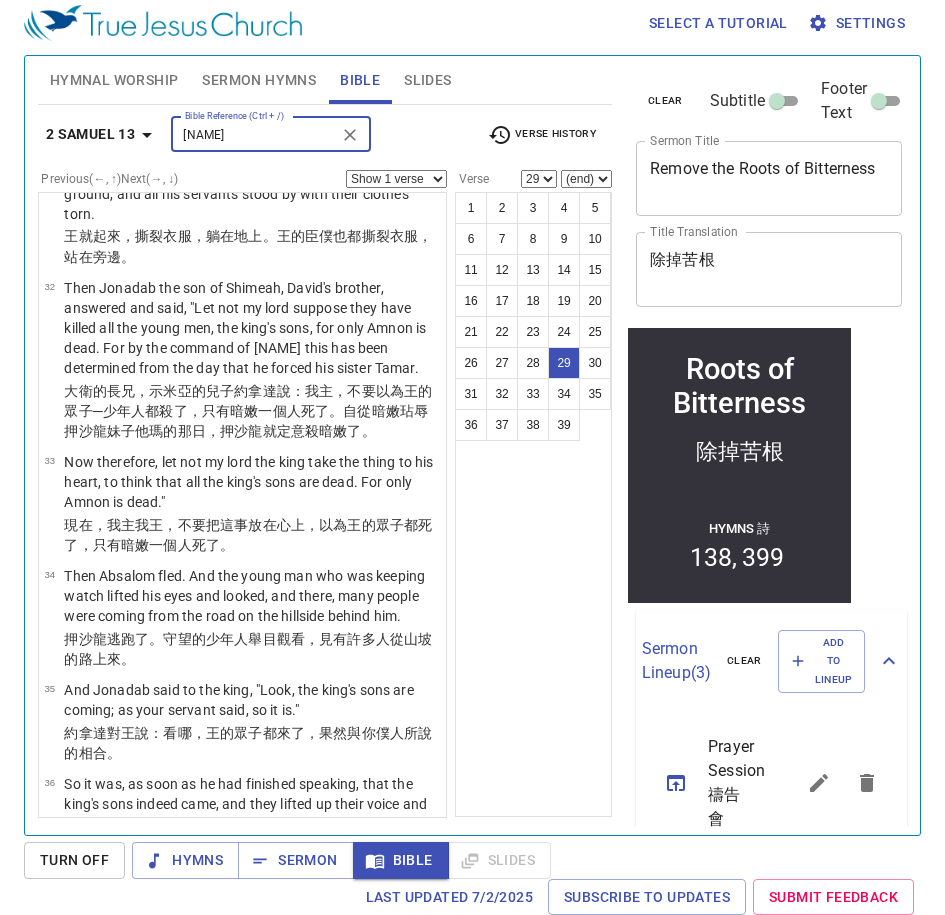 type on "jon" 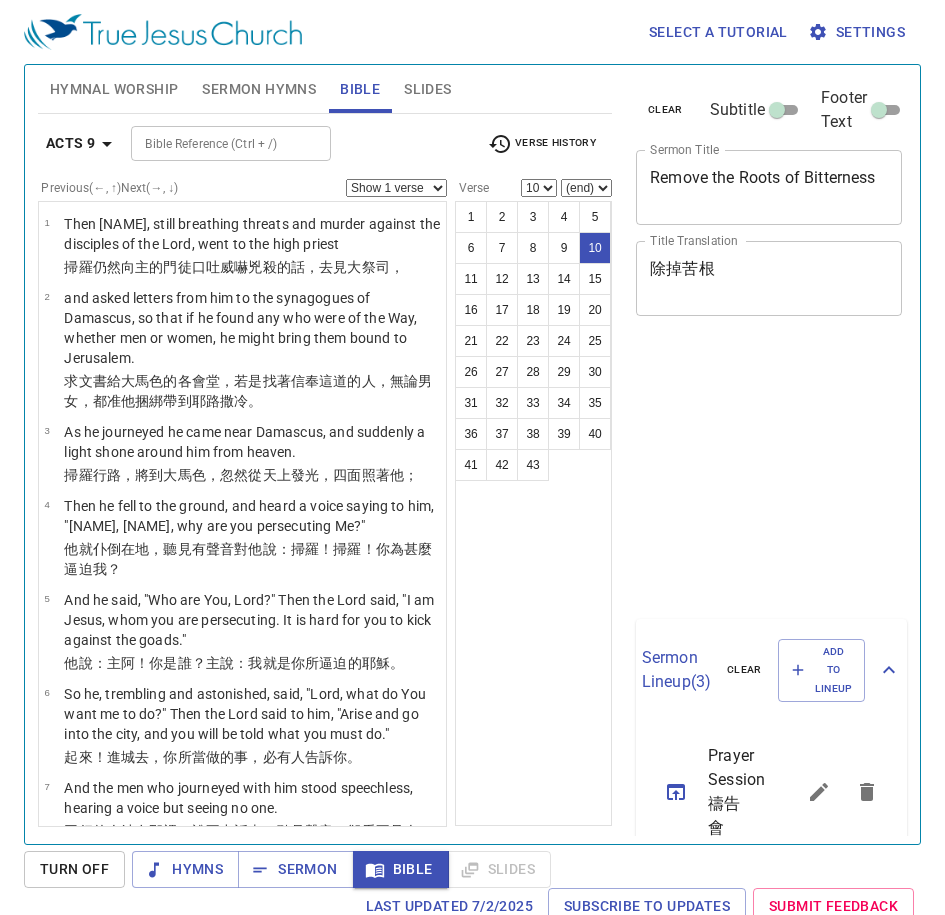 select on "10" 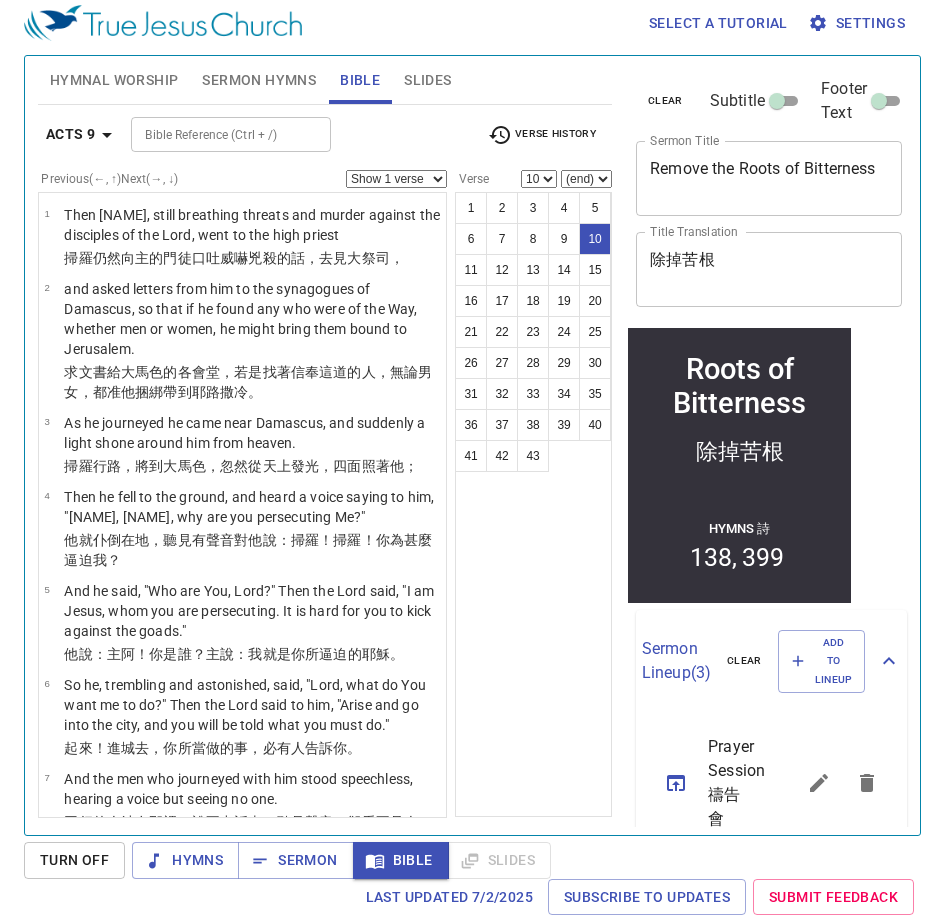 click on "(end) 11 12 13 14 15 16 17 18 19 20 21 22 23 24 25 26 27 28 29 30 31 32 33 34 35 36 37 38 39 40 41 42 43" at bounding box center [586, 179] 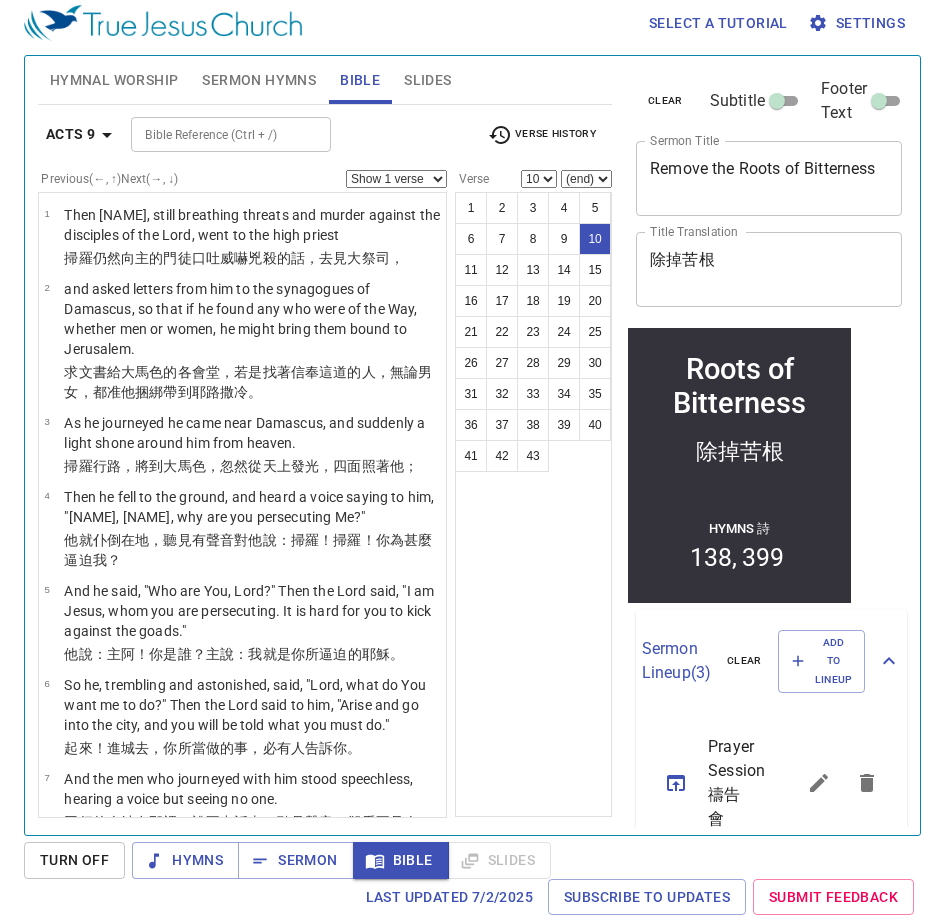 click on "(end) 11 12 13 14 15 16 17 18 19 20 21 22 23 24 25 26 27 28 29 30 31 32 33 34 35 36 37 38 39 40 41 42 43" at bounding box center [586, 179] 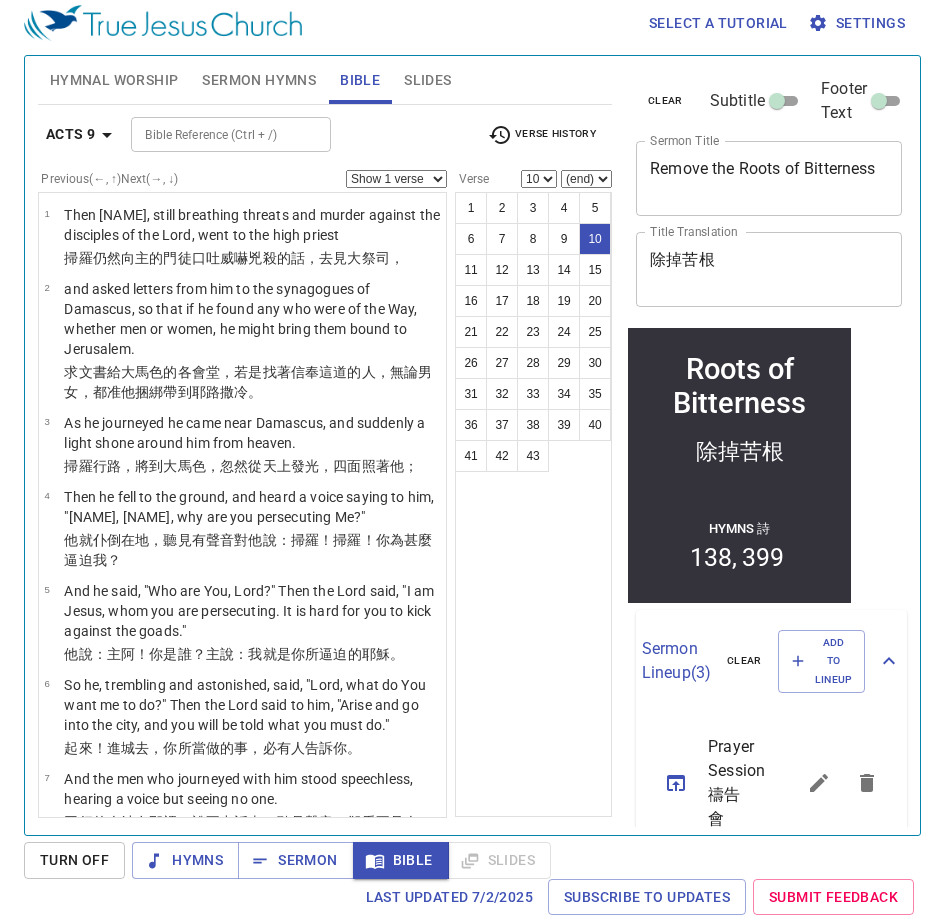 scroll, scrollTop: 860, scrollLeft: 0, axis: vertical 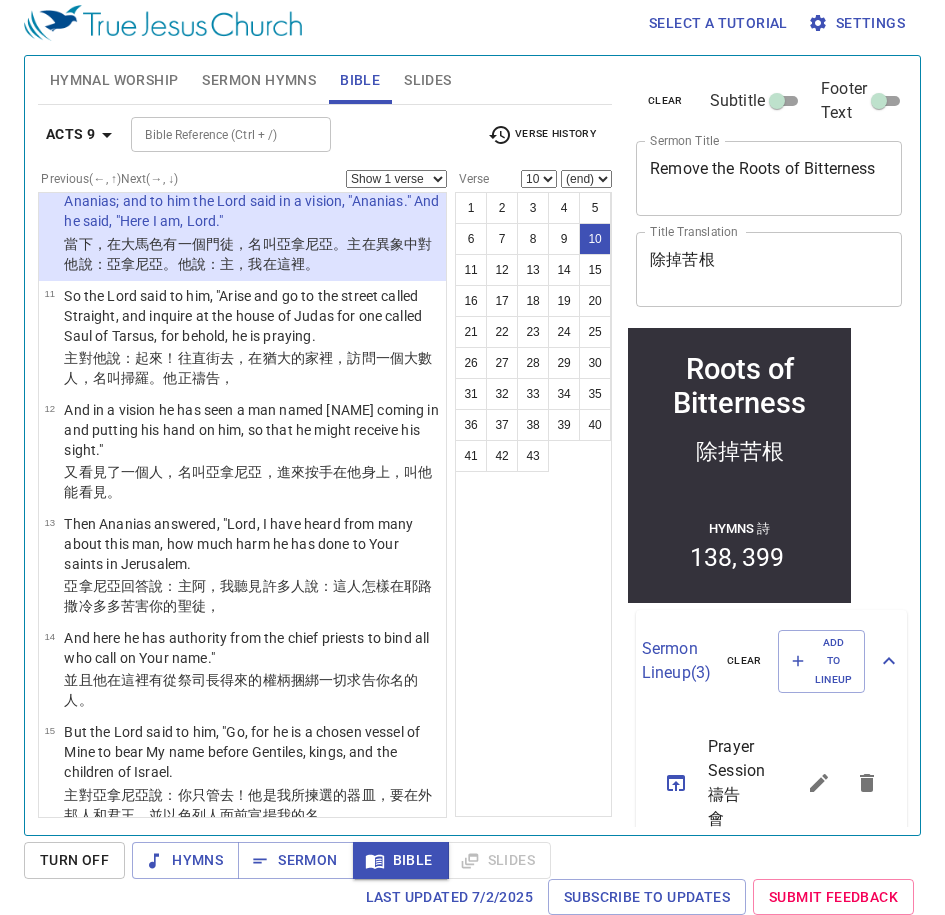 click on "(end) 11 12 13 14 15 16 17 18 19 20 21 22 23 24 25 26 27 28 29 30 31 32 33 34 35 36 37 38 39 40 41 42 43" at bounding box center [586, 179] 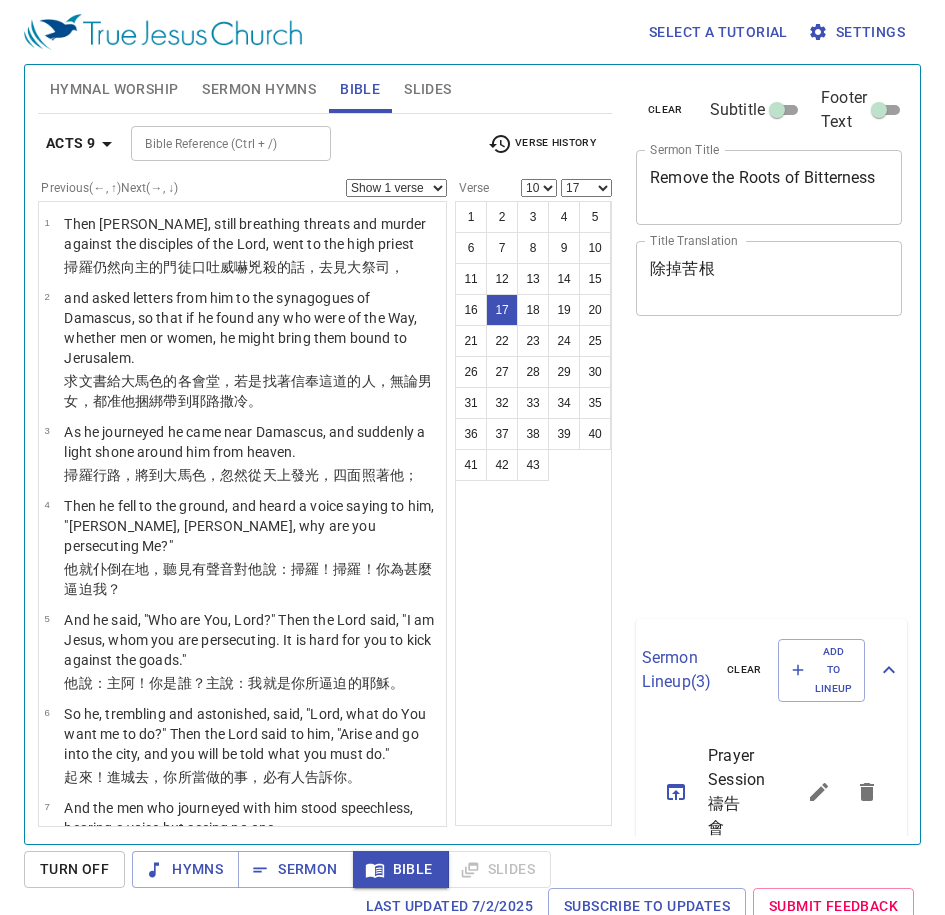 select on "10" 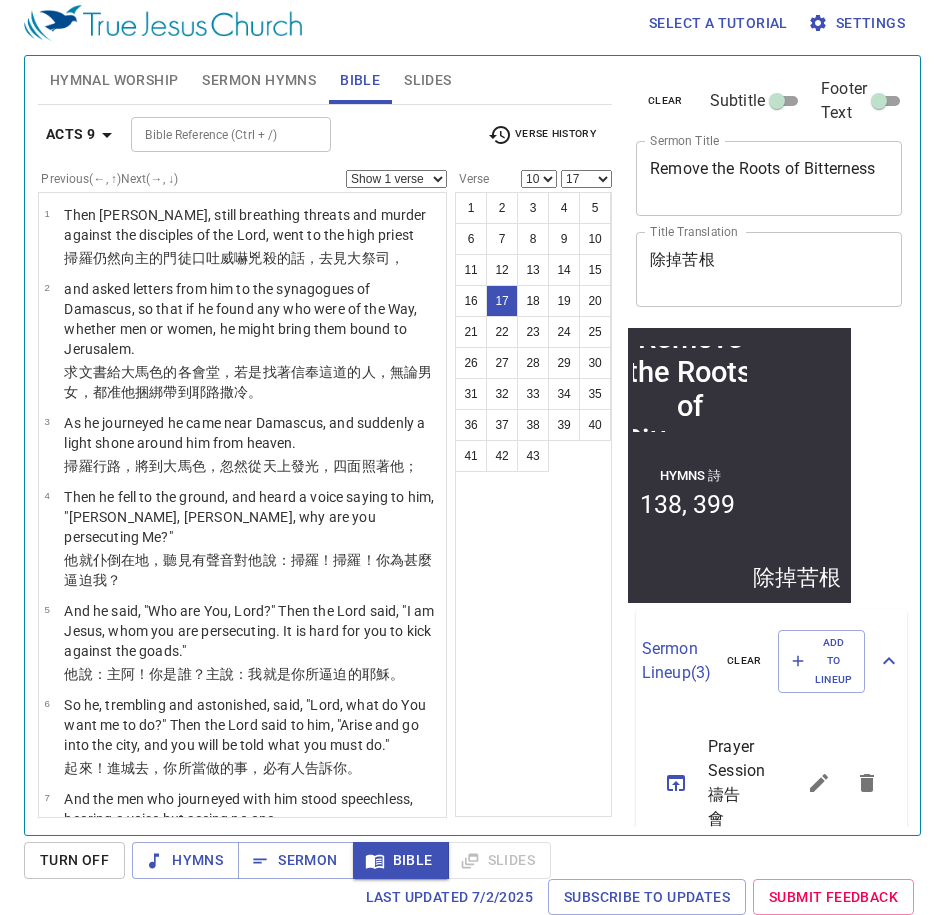 scroll, scrollTop: 9, scrollLeft: 0, axis: vertical 